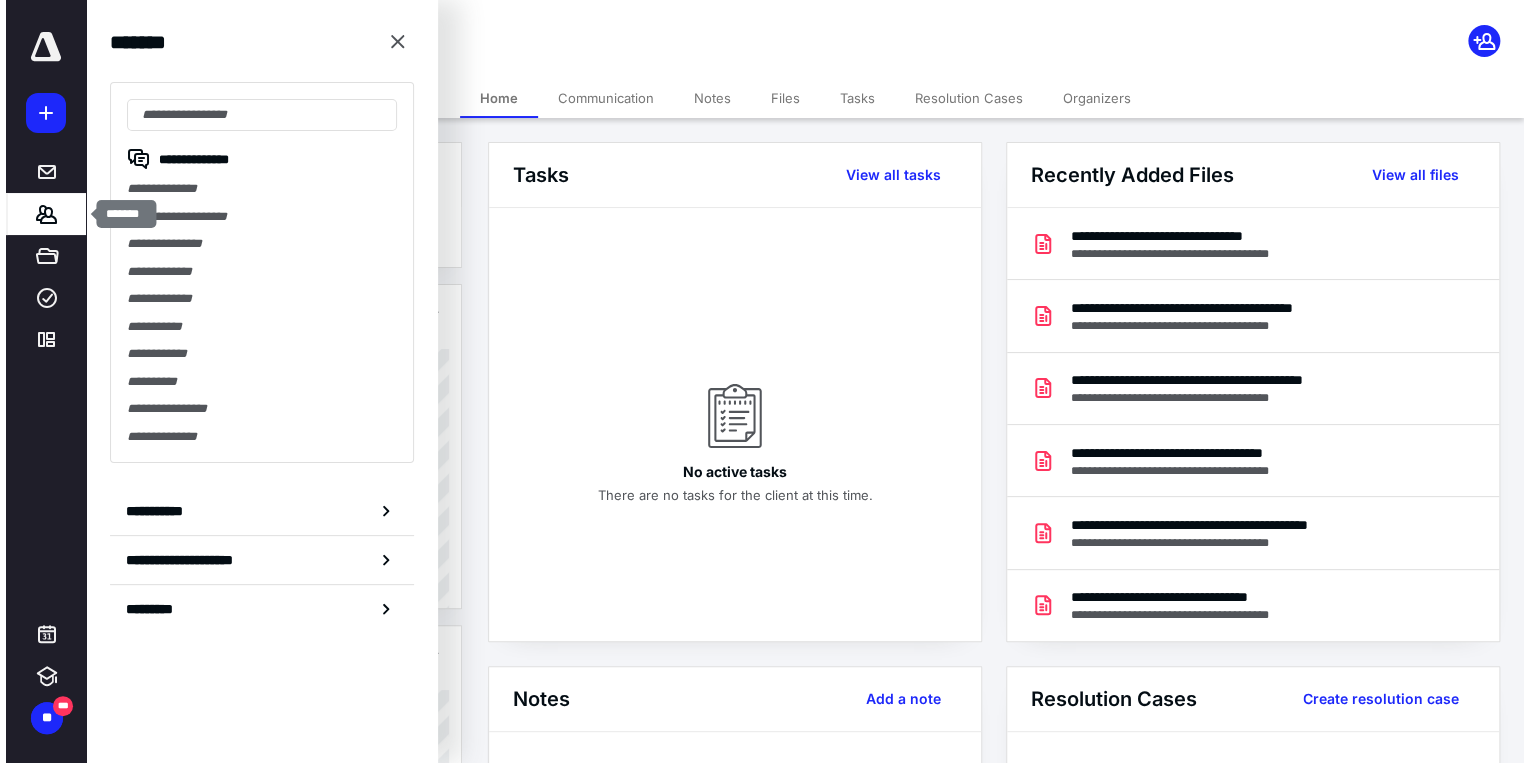 scroll, scrollTop: 0, scrollLeft: 0, axis: both 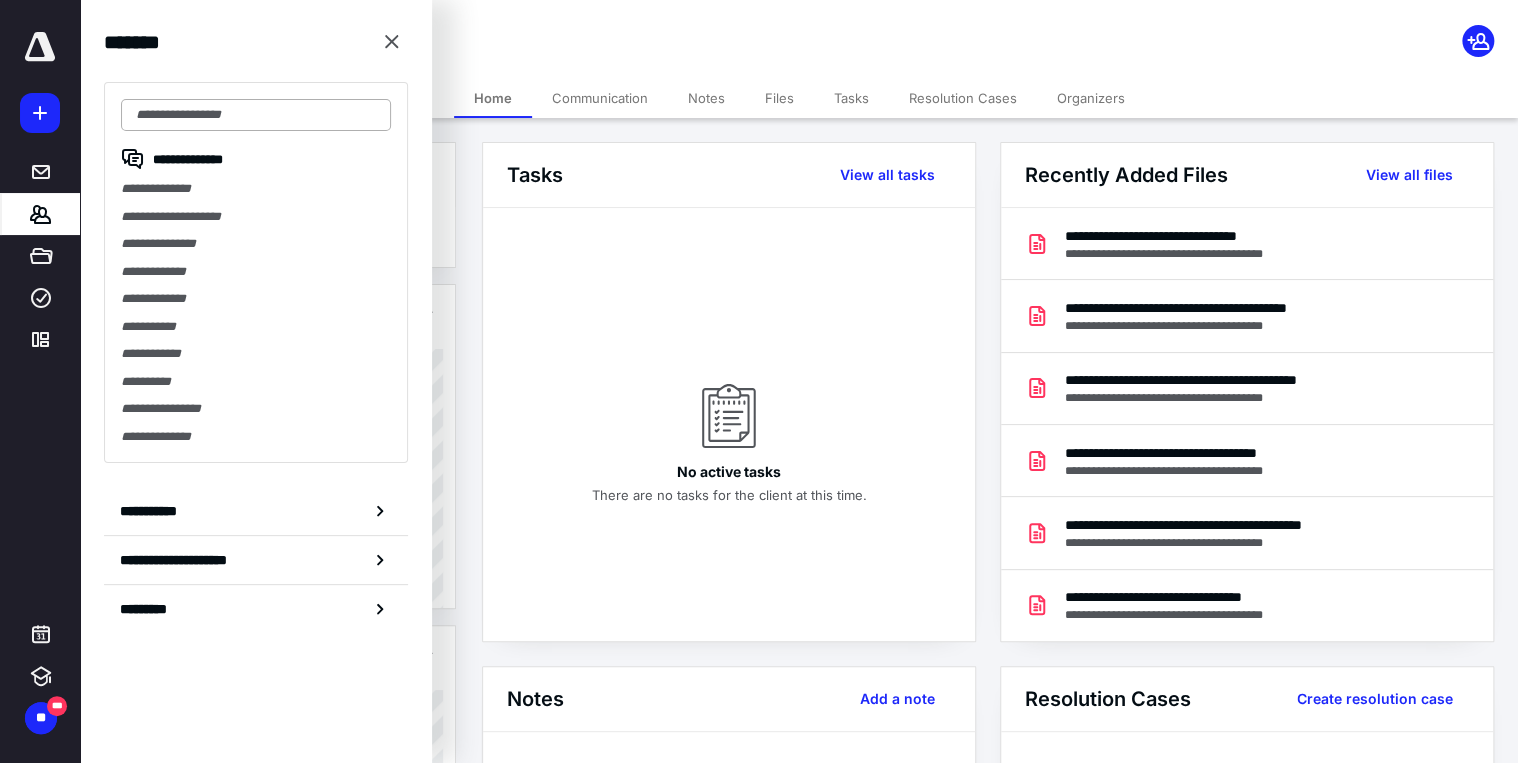 click at bounding box center [256, 115] 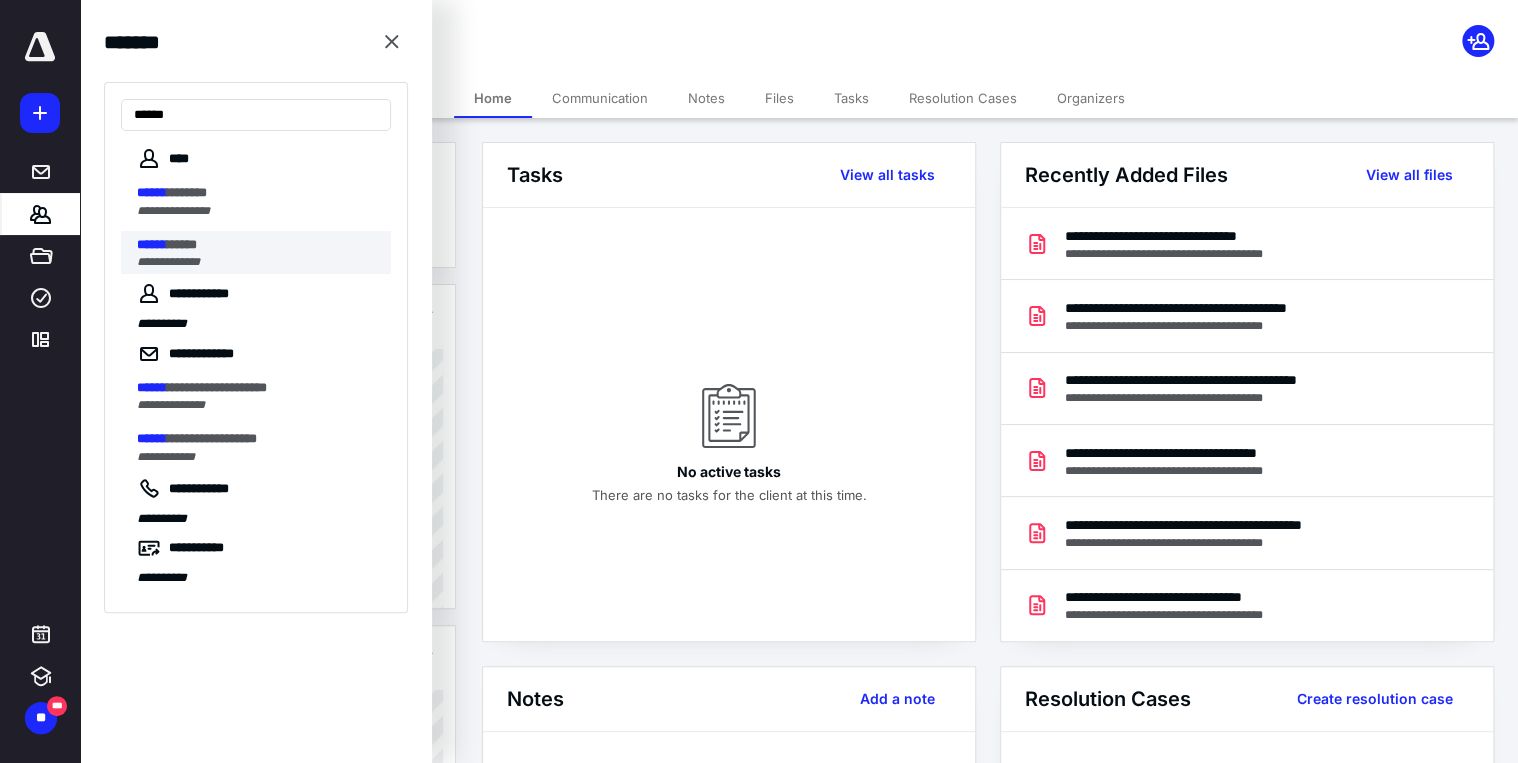 type on "******" 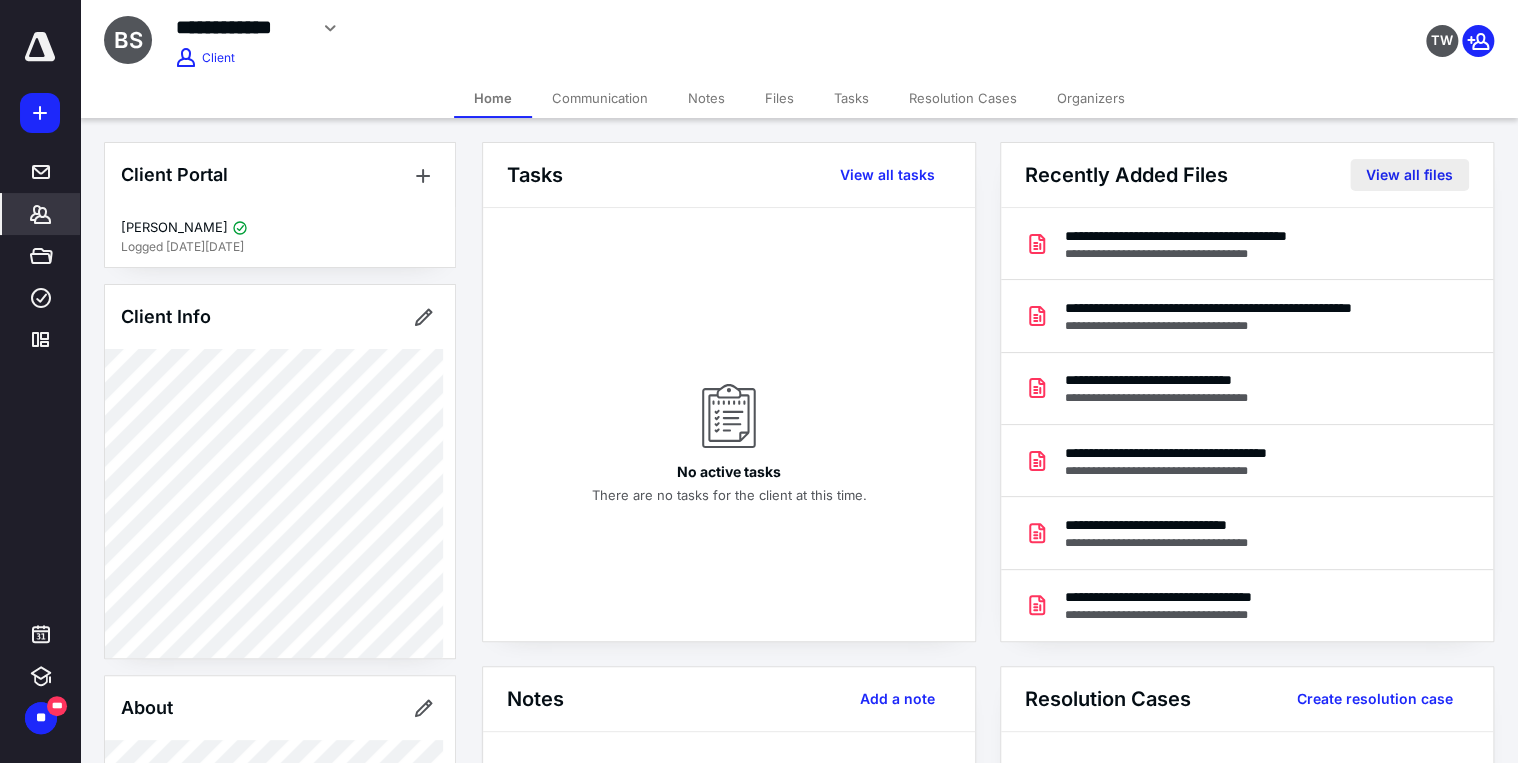 click on "View all files" at bounding box center [1409, 175] 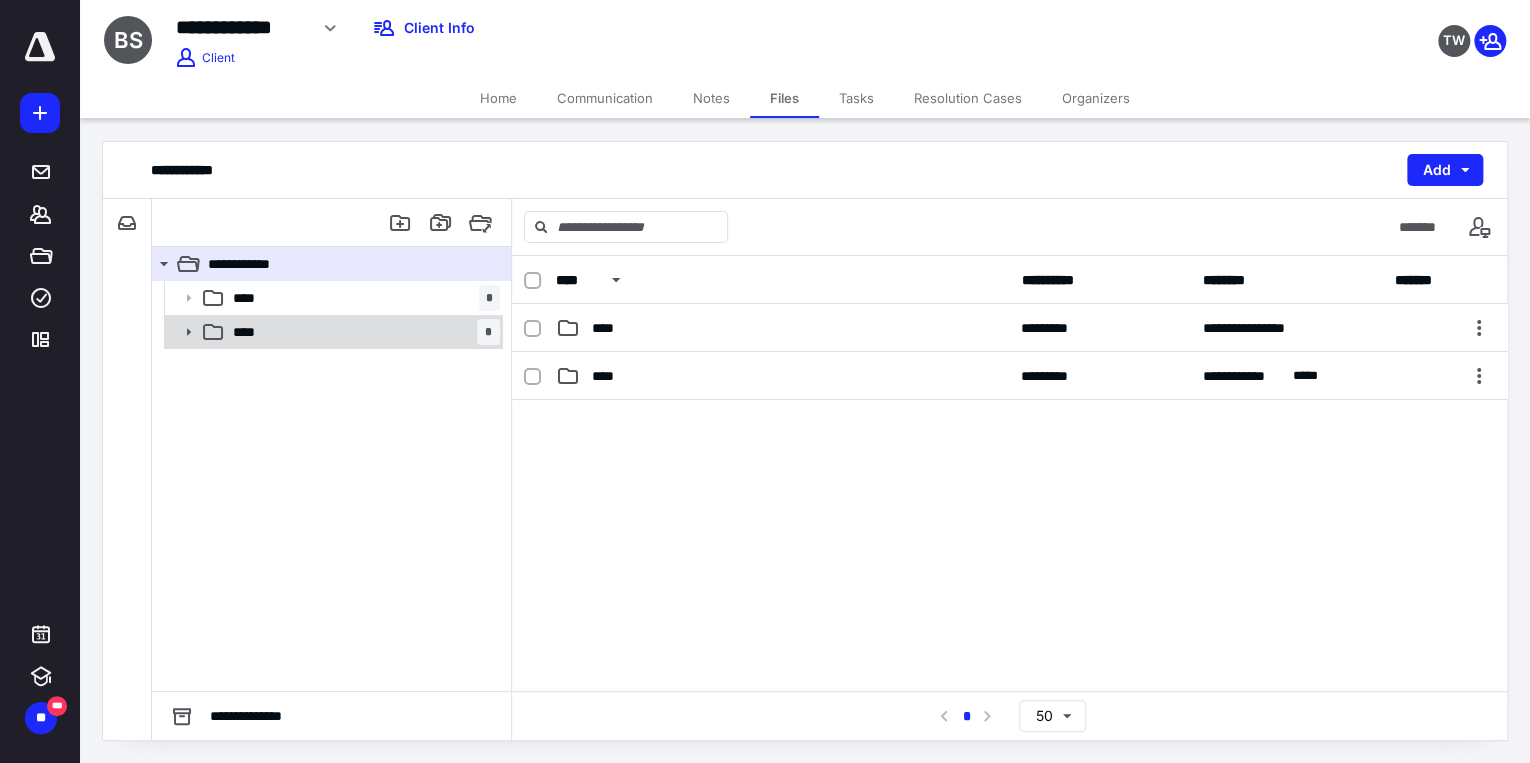 click on "**** *" at bounding box center (362, 332) 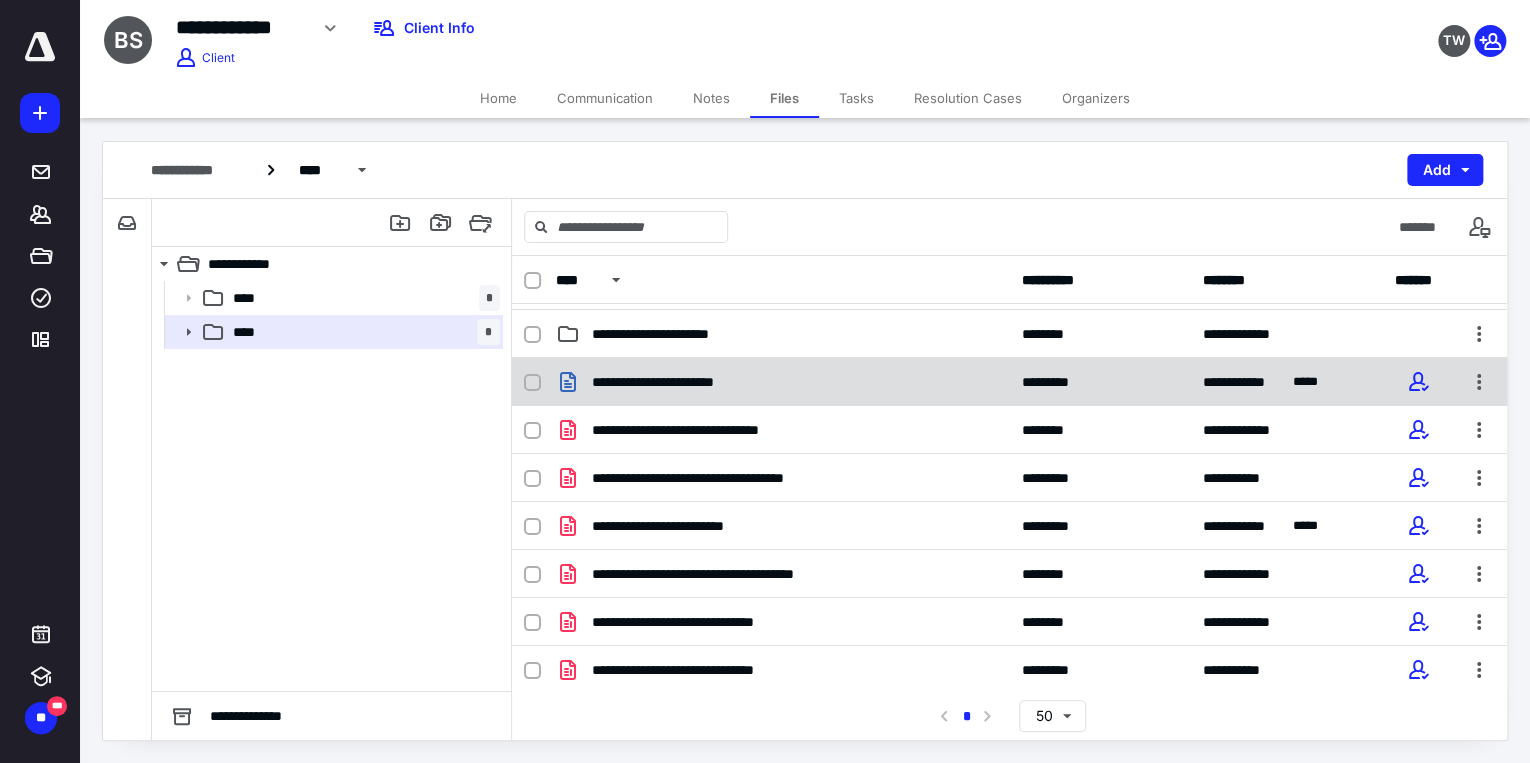 scroll, scrollTop: 0, scrollLeft: 0, axis: both 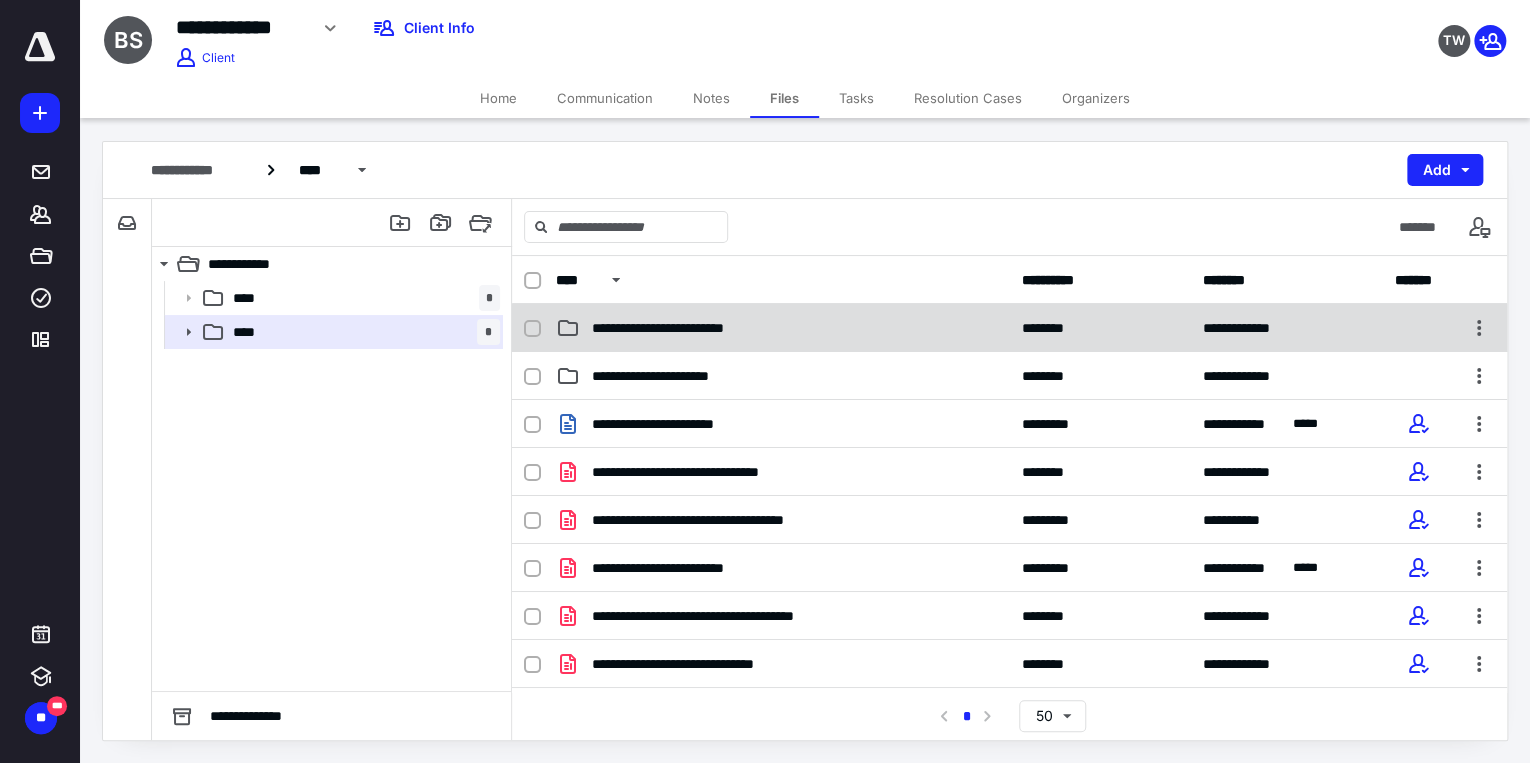 click on "**********" at bounding box center (783, 328) 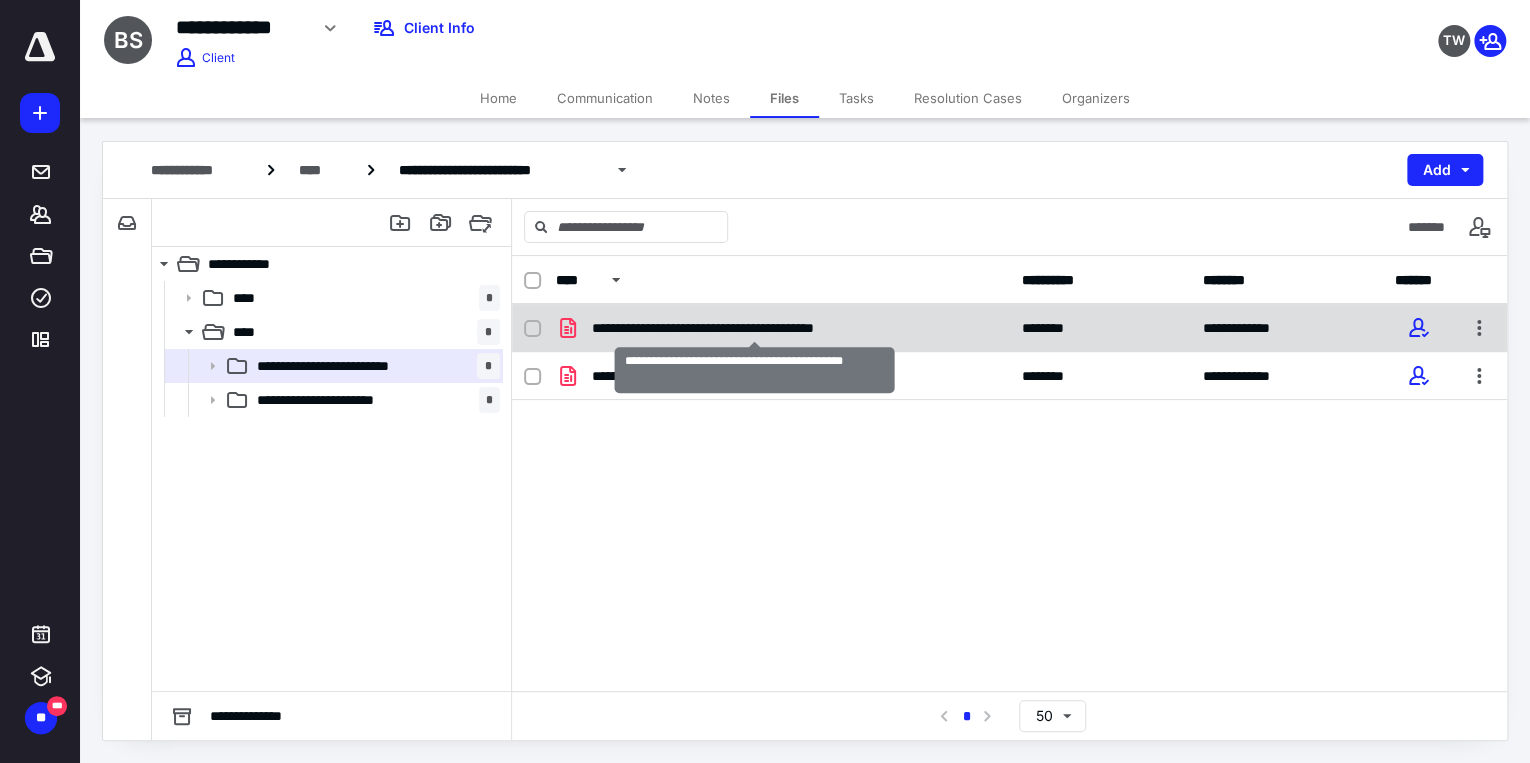 click on "**********" at bounding box center (754, 328) 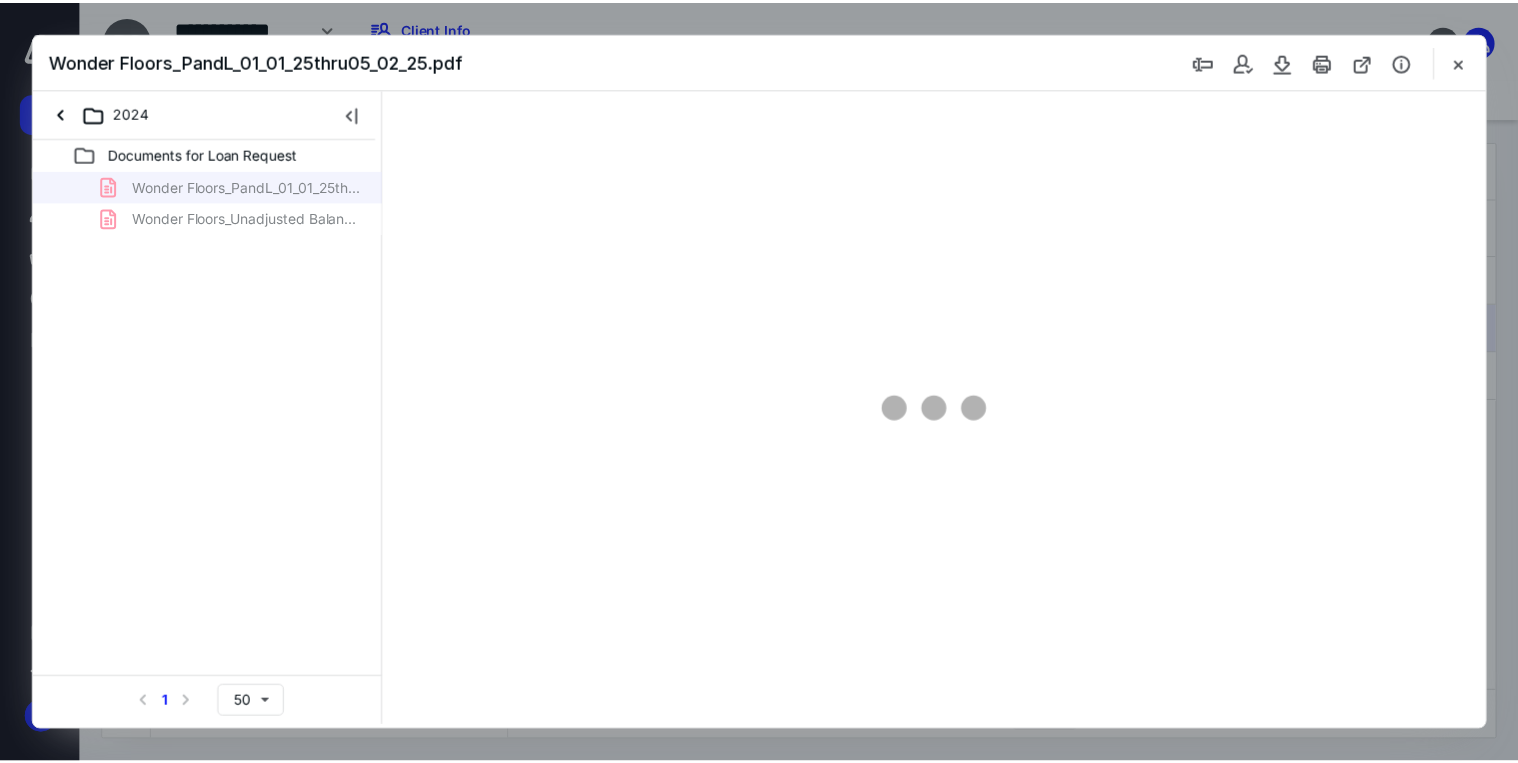 scroll, scrollTop: 0, scrollLeft: 0, axis: both 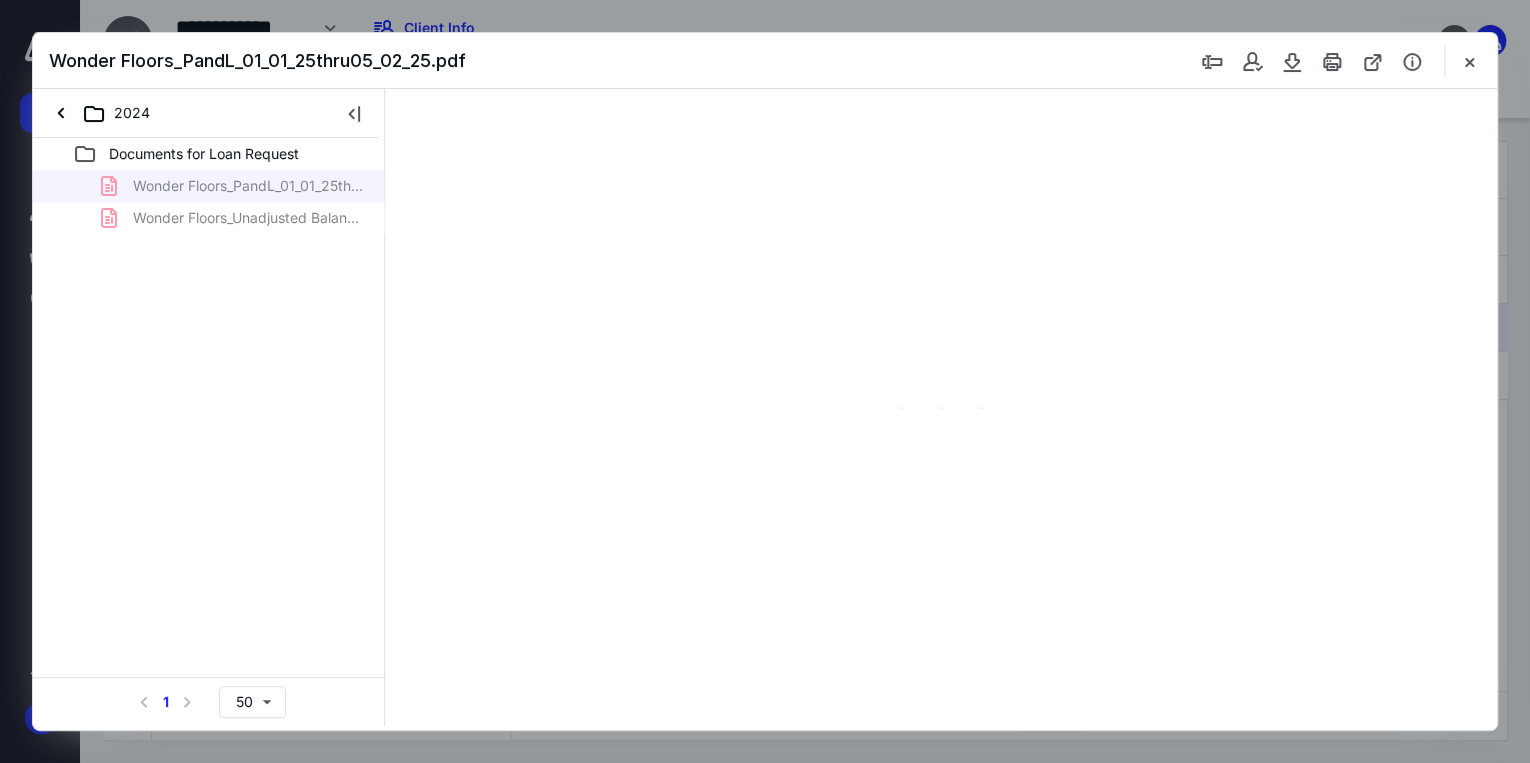 type on "74" 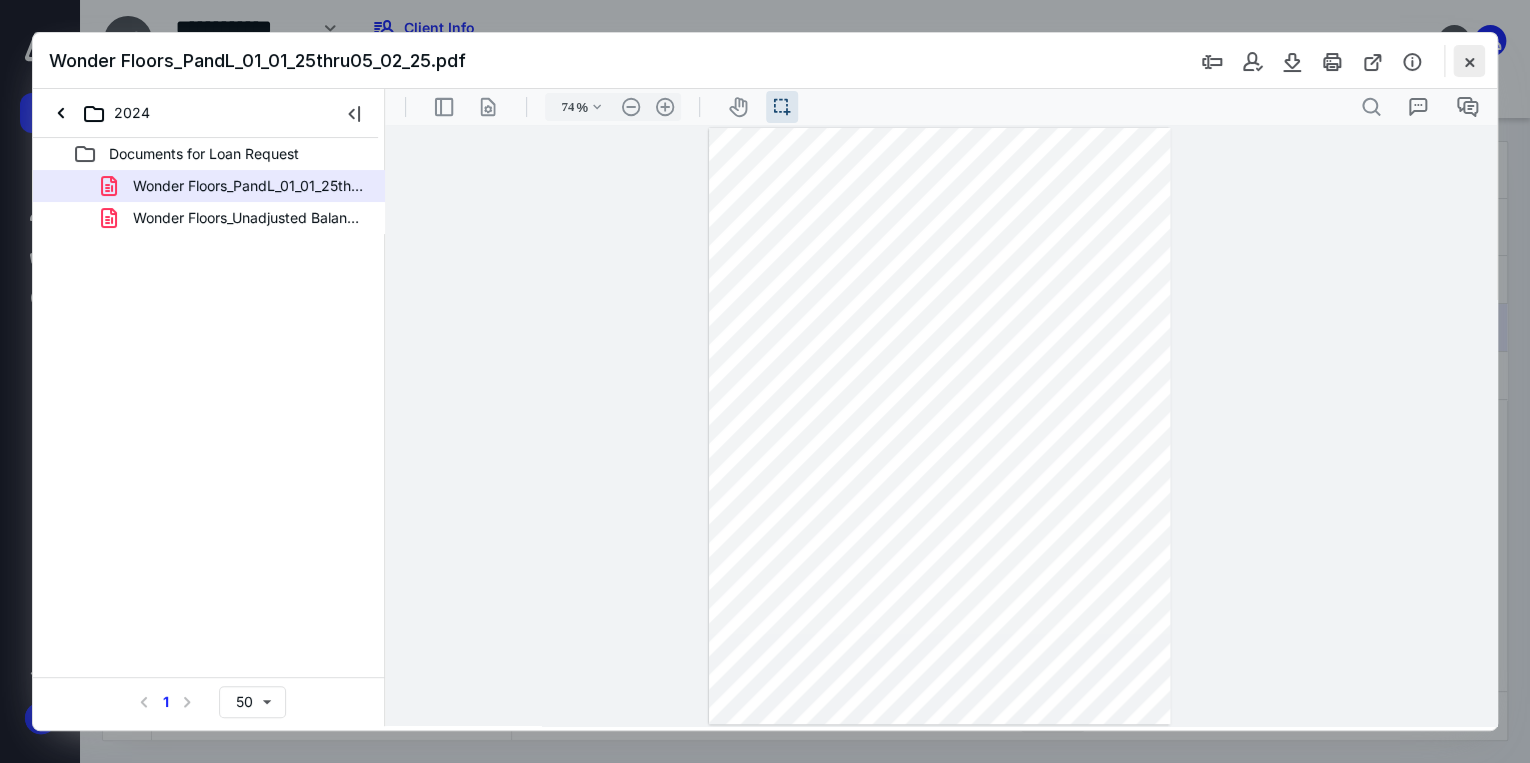 click at bounding box center (1469, 61) 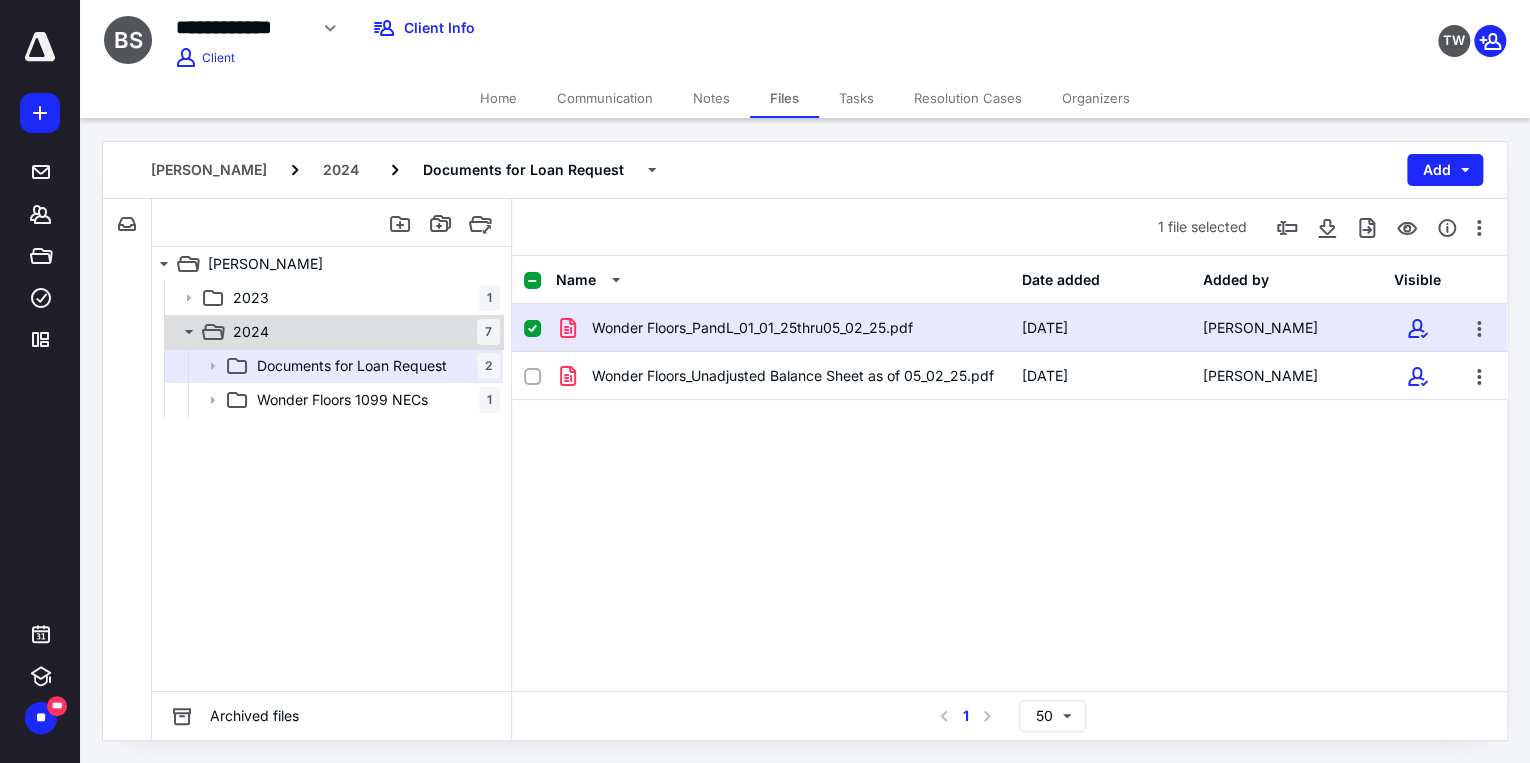 click on "2024 7" at bounding box center (362, 332) 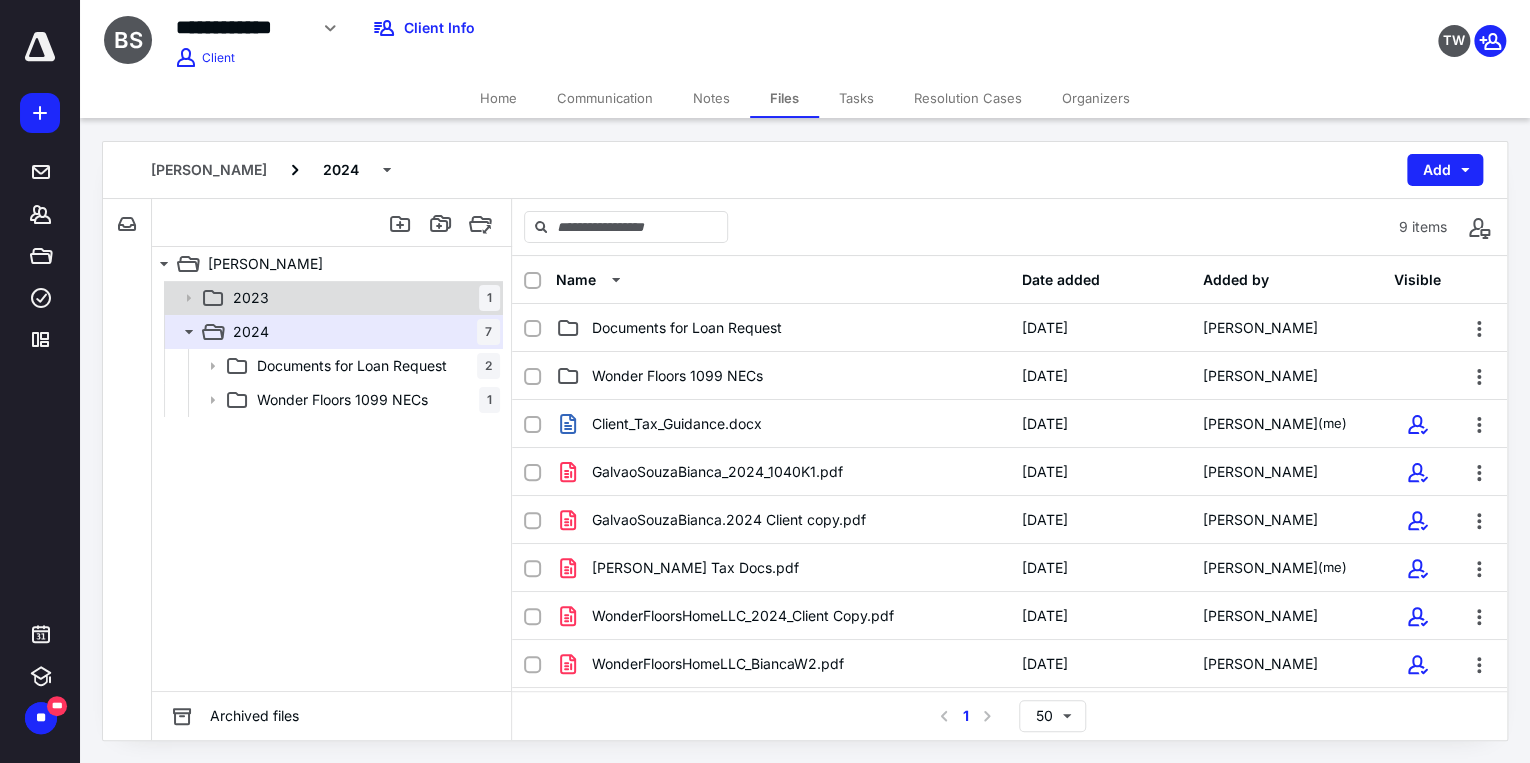 click on "2023 1" at bounding box center (332, 298) 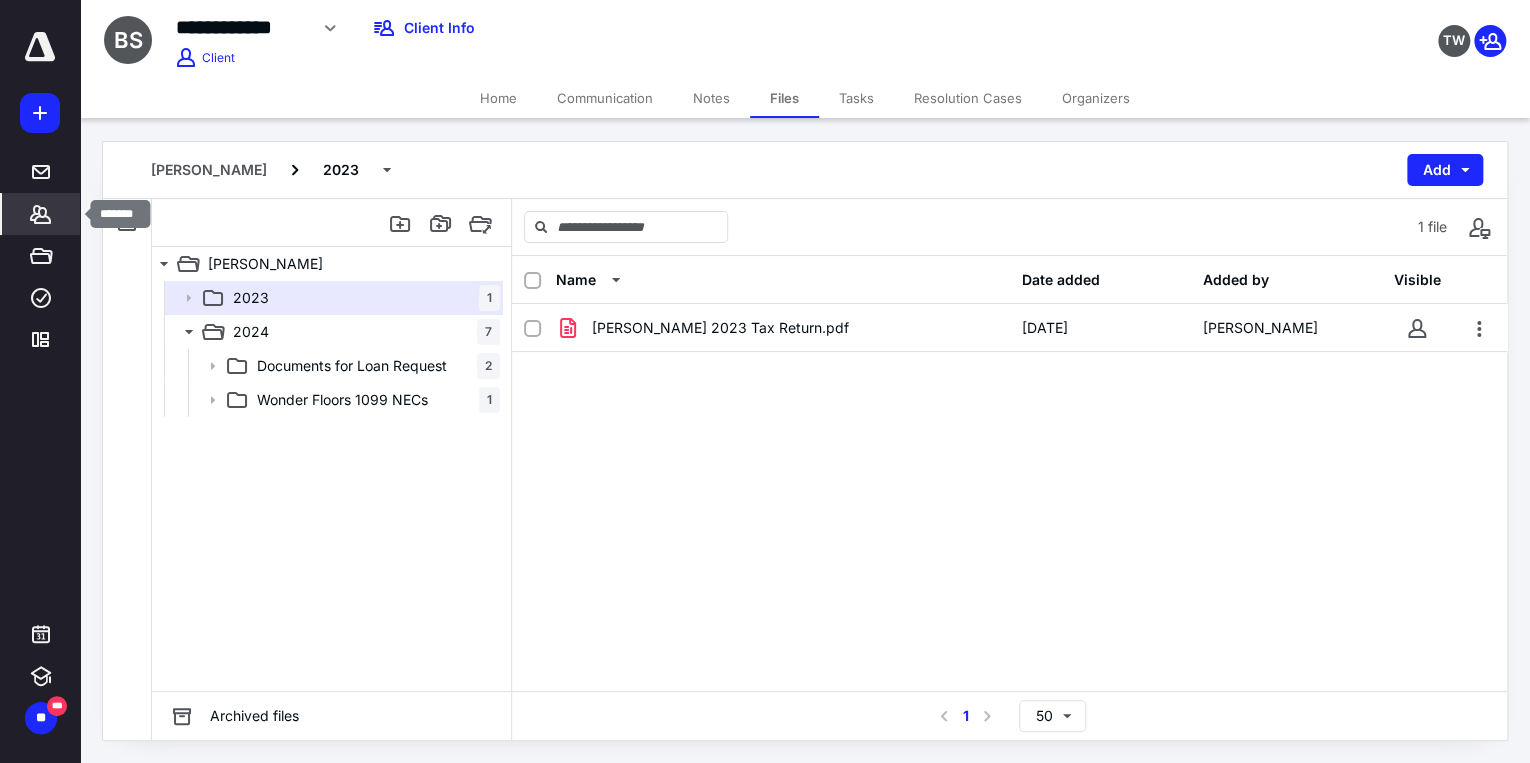 click on "*******" at bounding box center (41, 214) 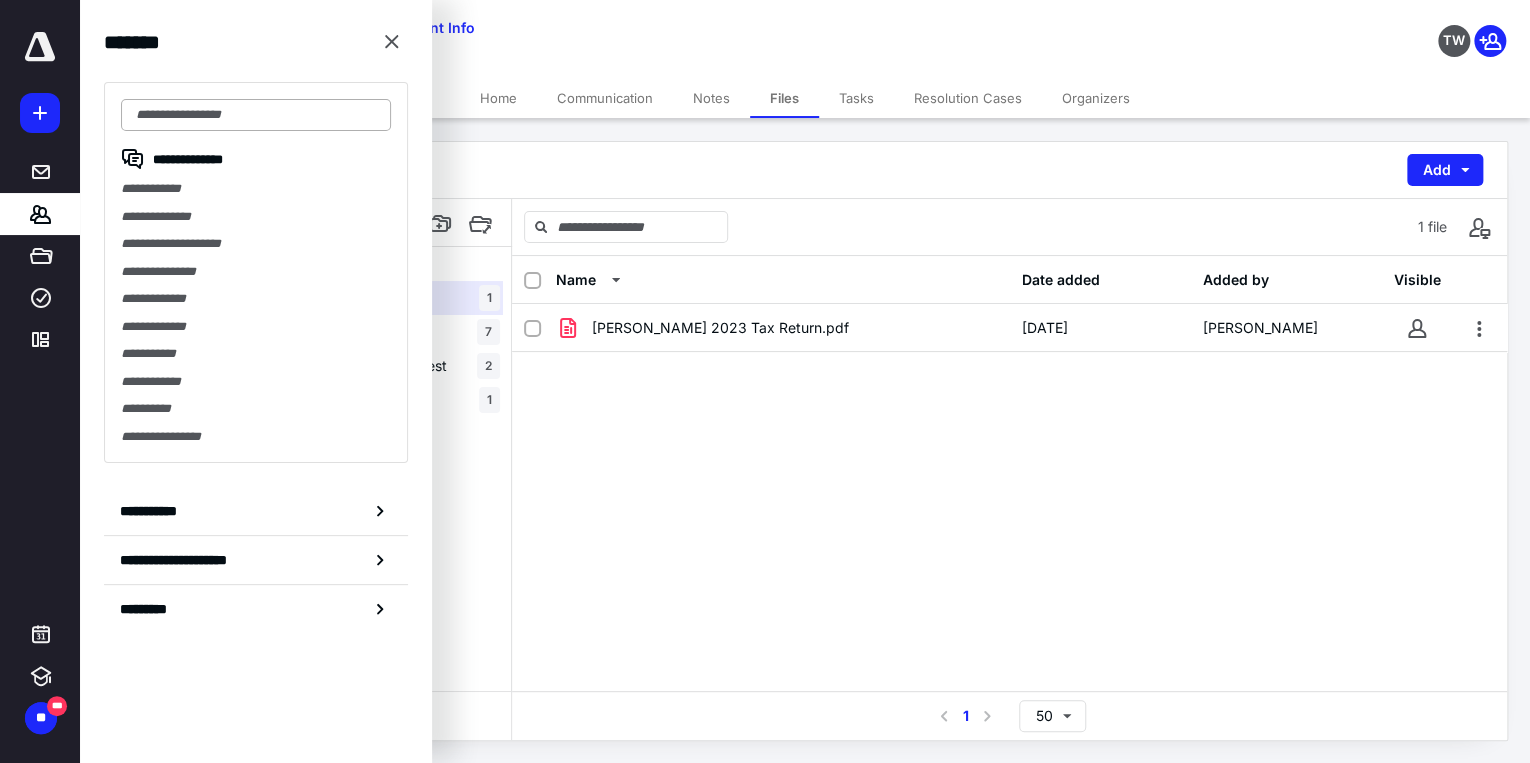 click at bounding box center (256, 115) 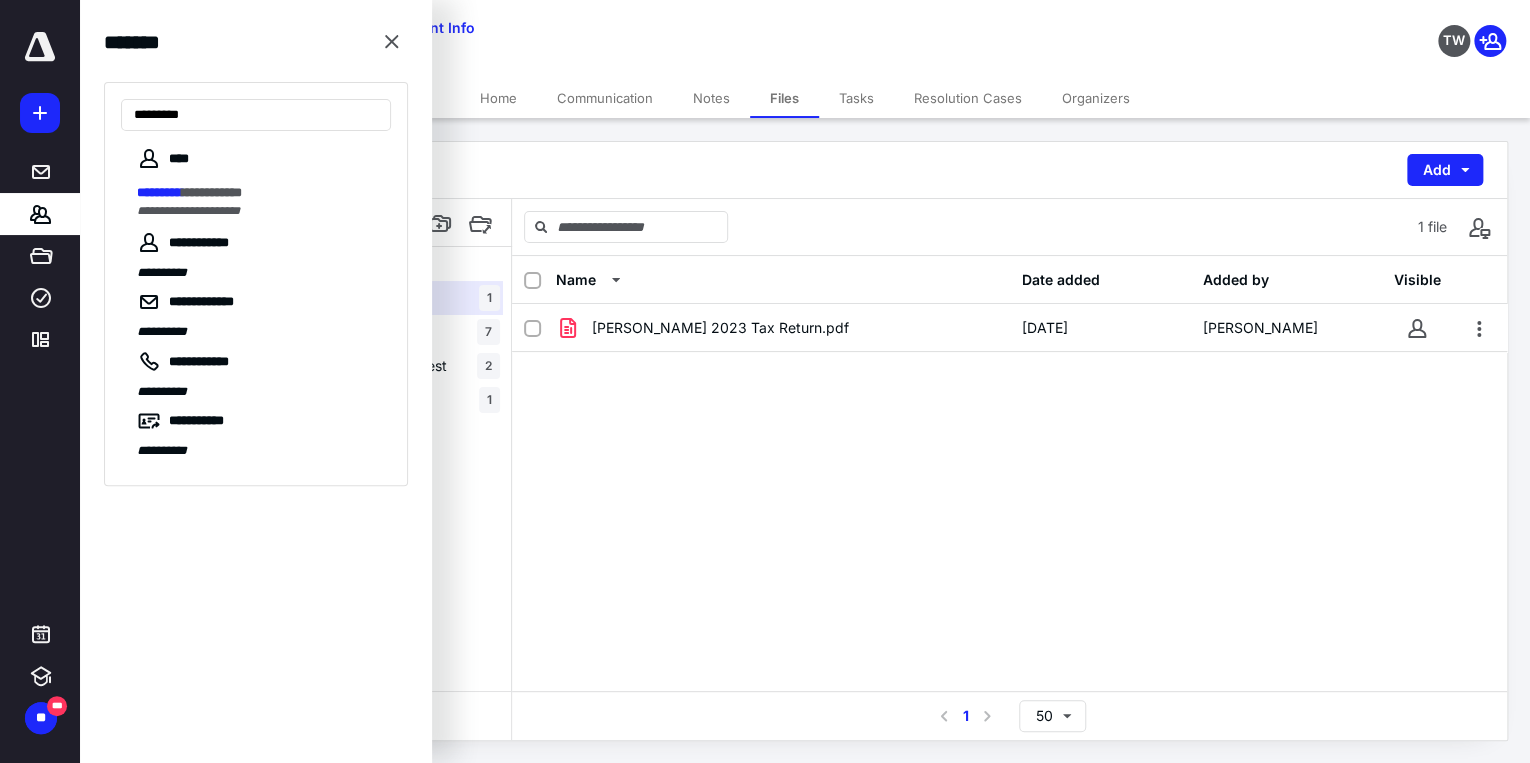 type on "*********" 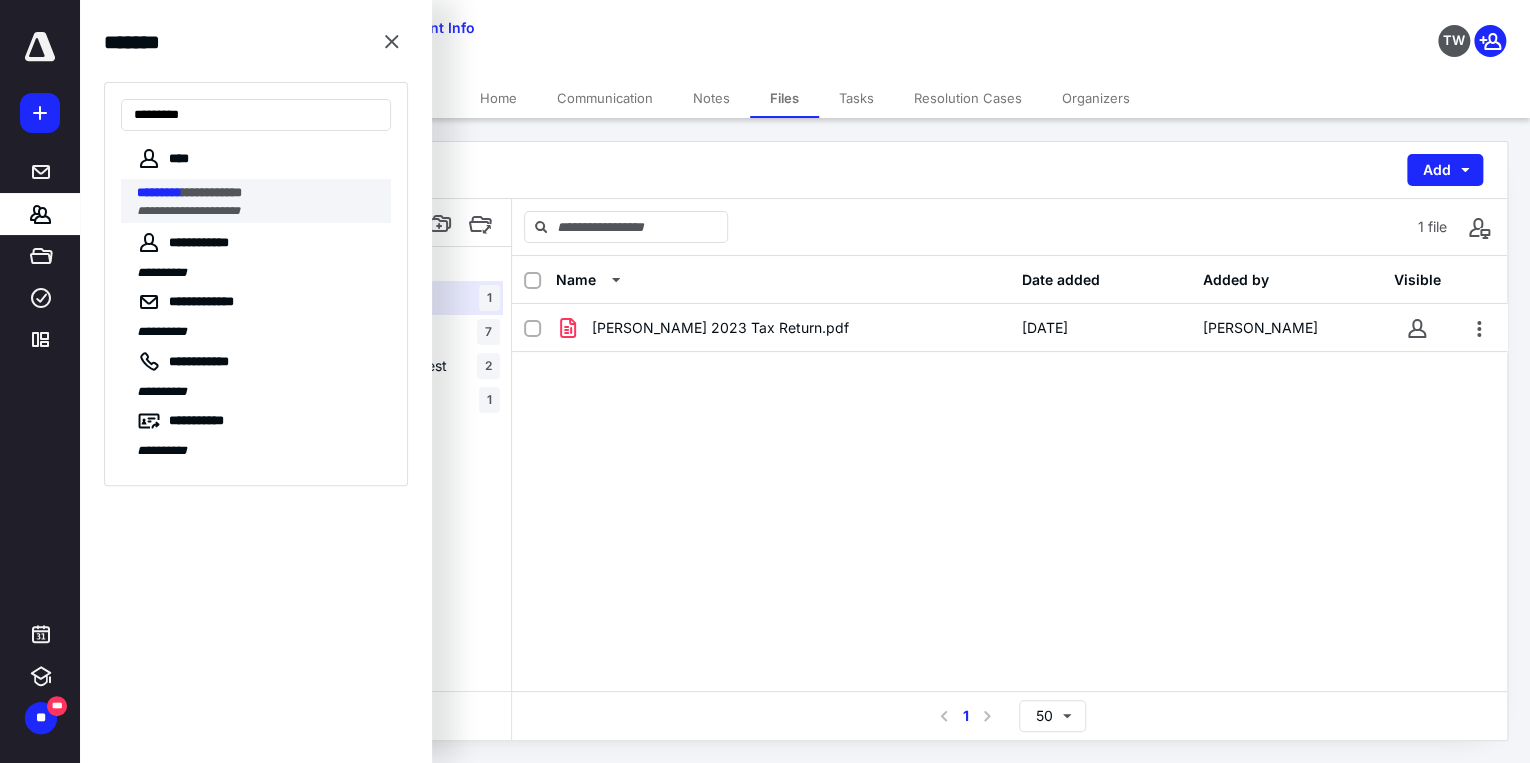 click on "**********" at bounding box center (264, 201) 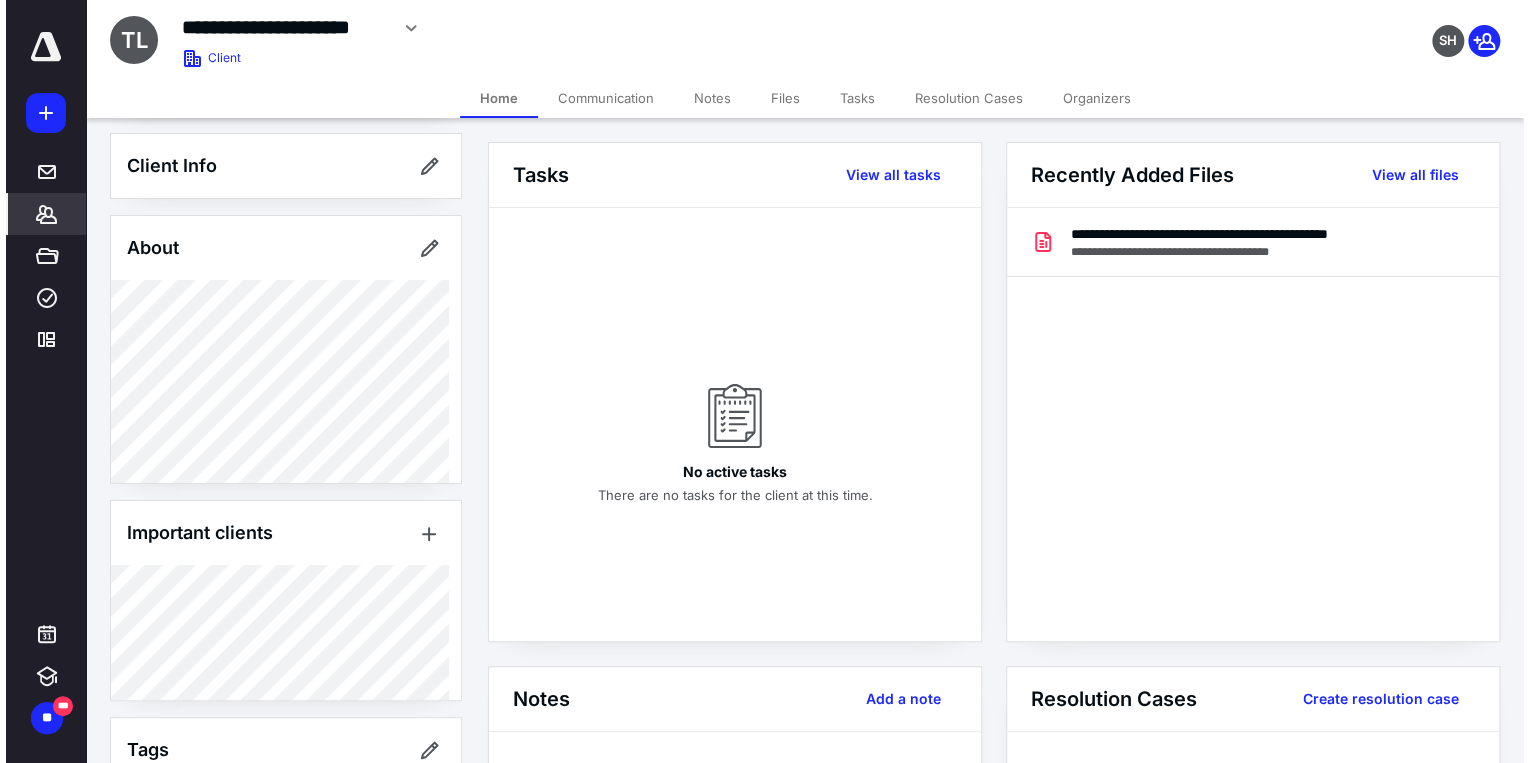 scroll, scrollTop: 148, scrollLeft: 0, axis: vertical 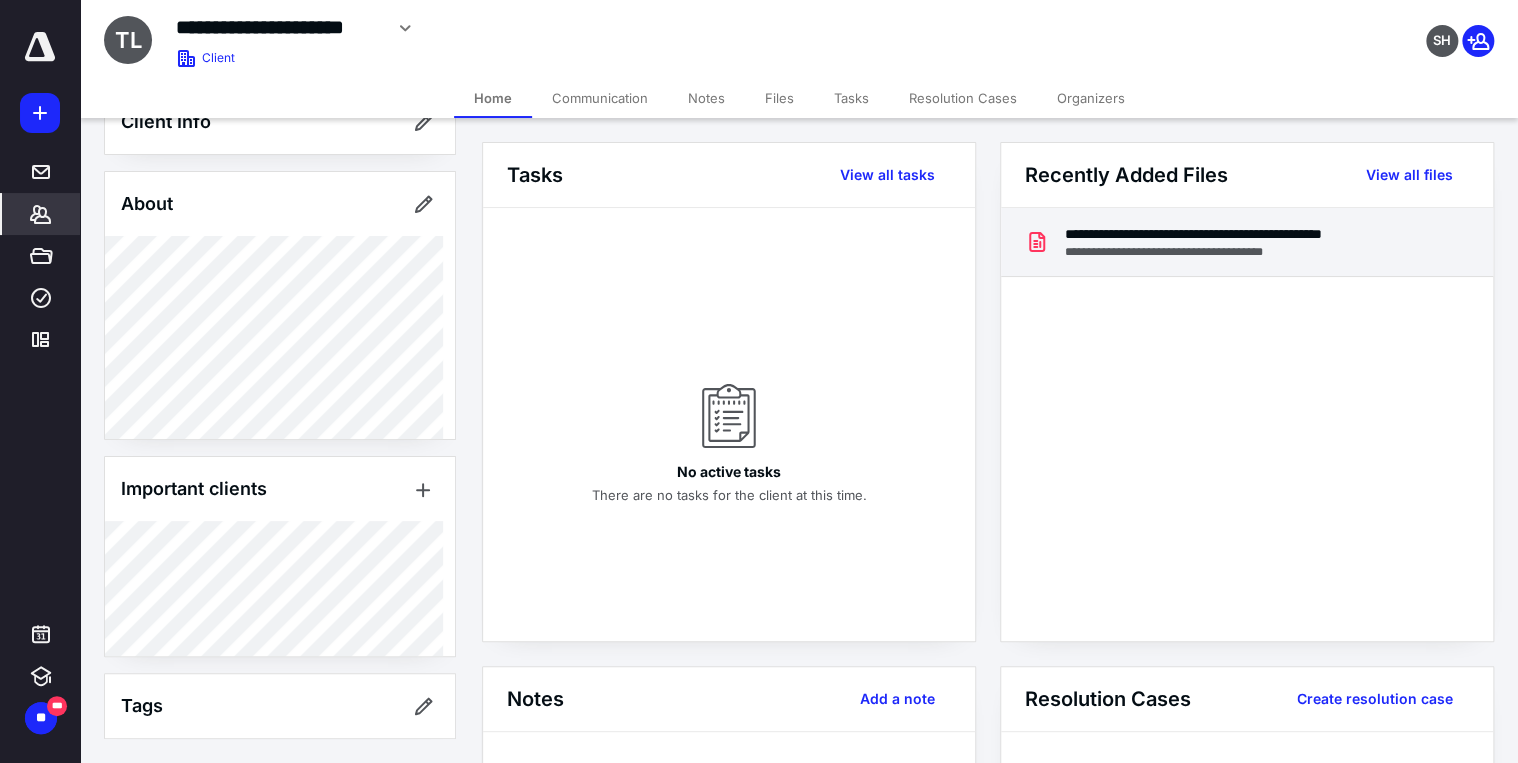 click on "**********" at bounding box center [1242, 252] 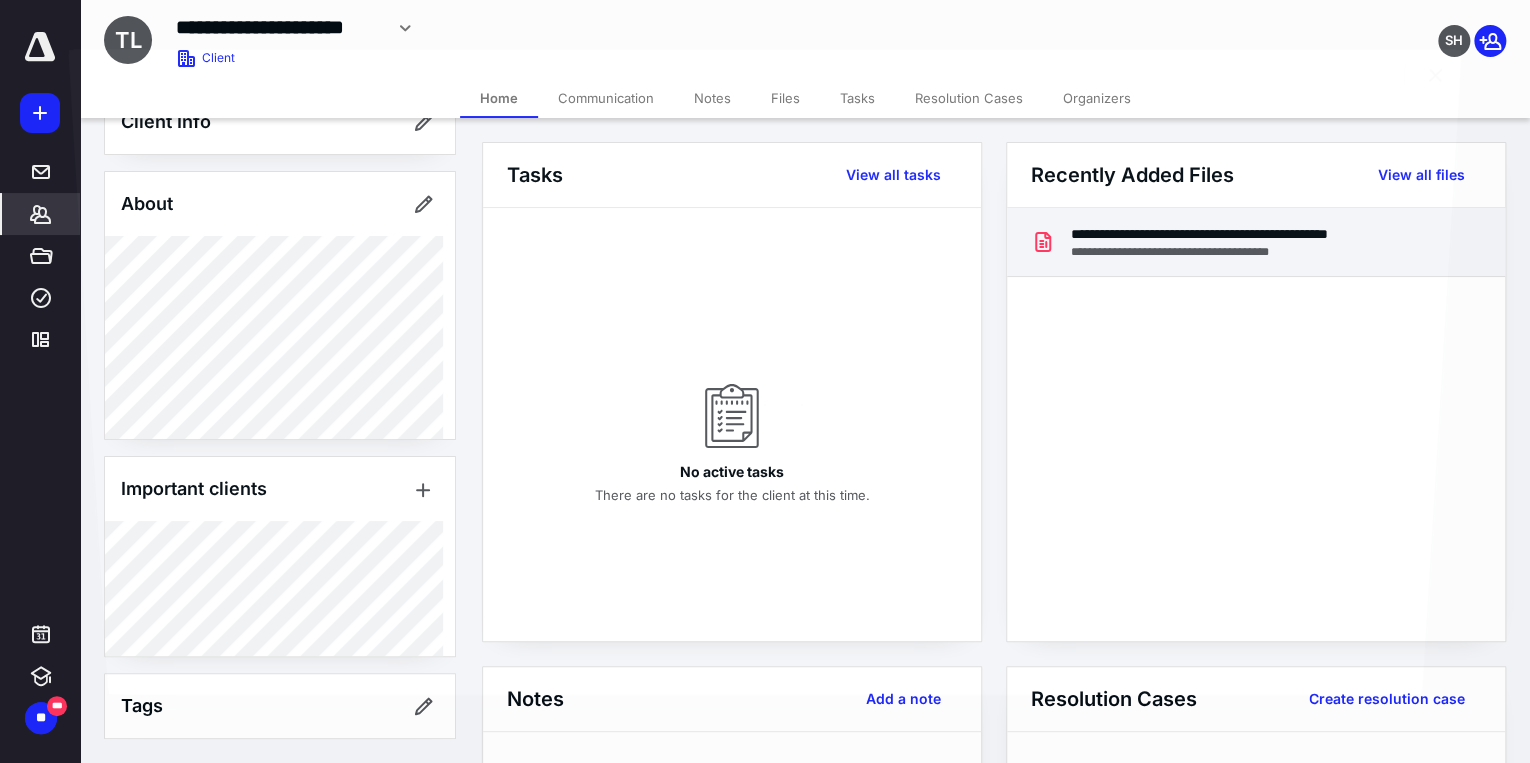 click at bounding box center (764, 396) 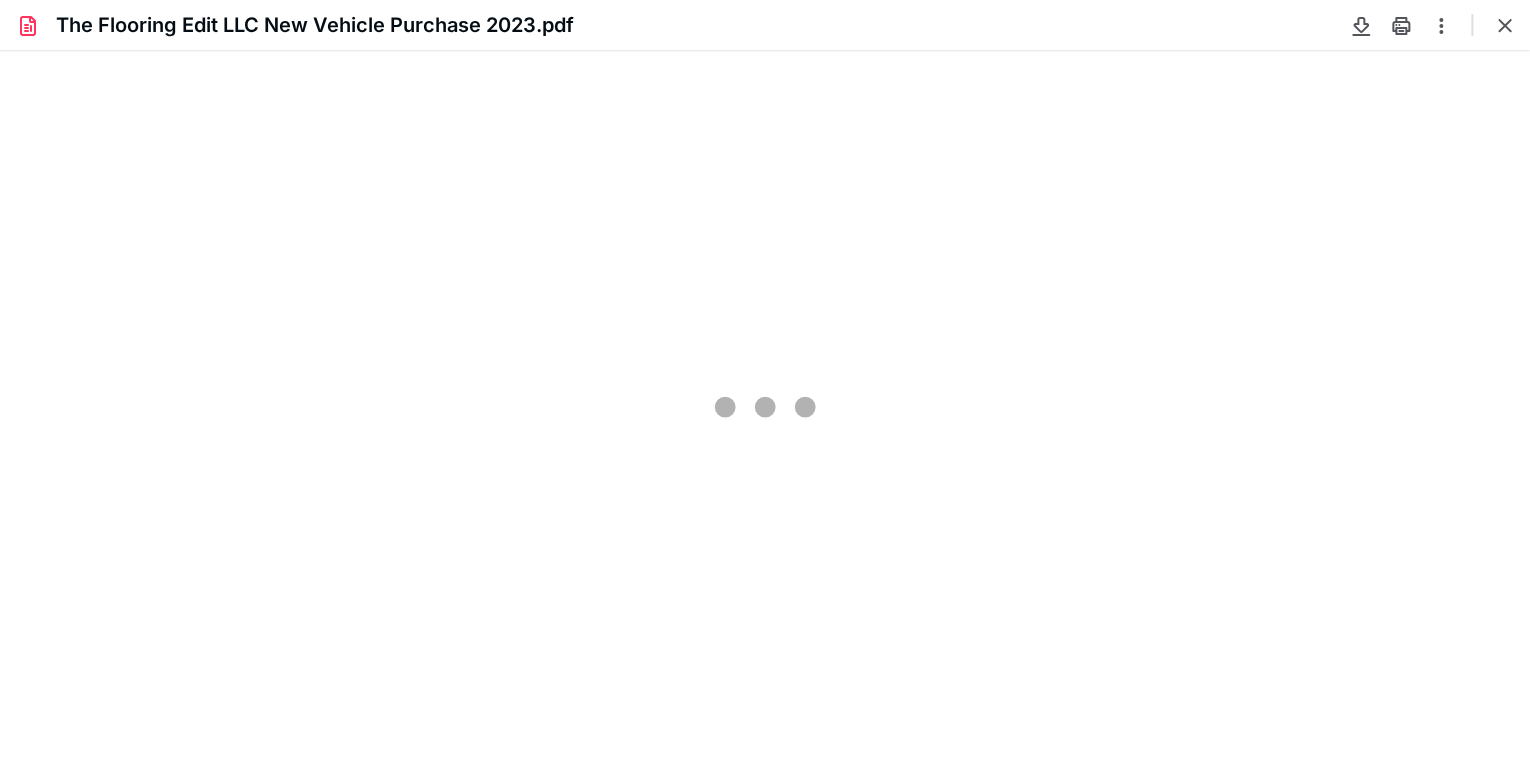 scroll, scrollTop: 0, scrollLeft: 0, axis: both 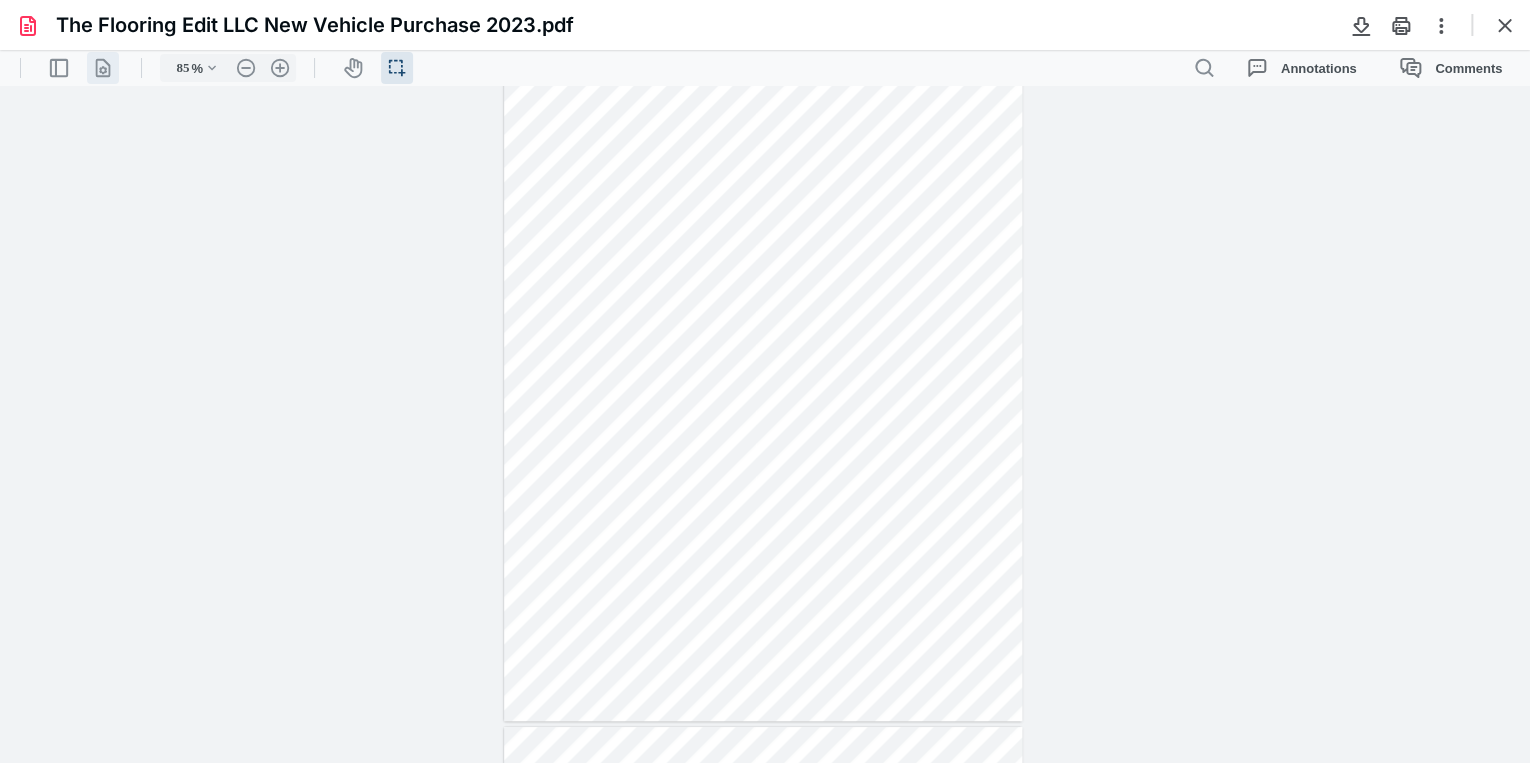 click on ".cls-1{fill:#abb0c4;} icon - header - page manipulation - line" at bounding box center [103, 68] 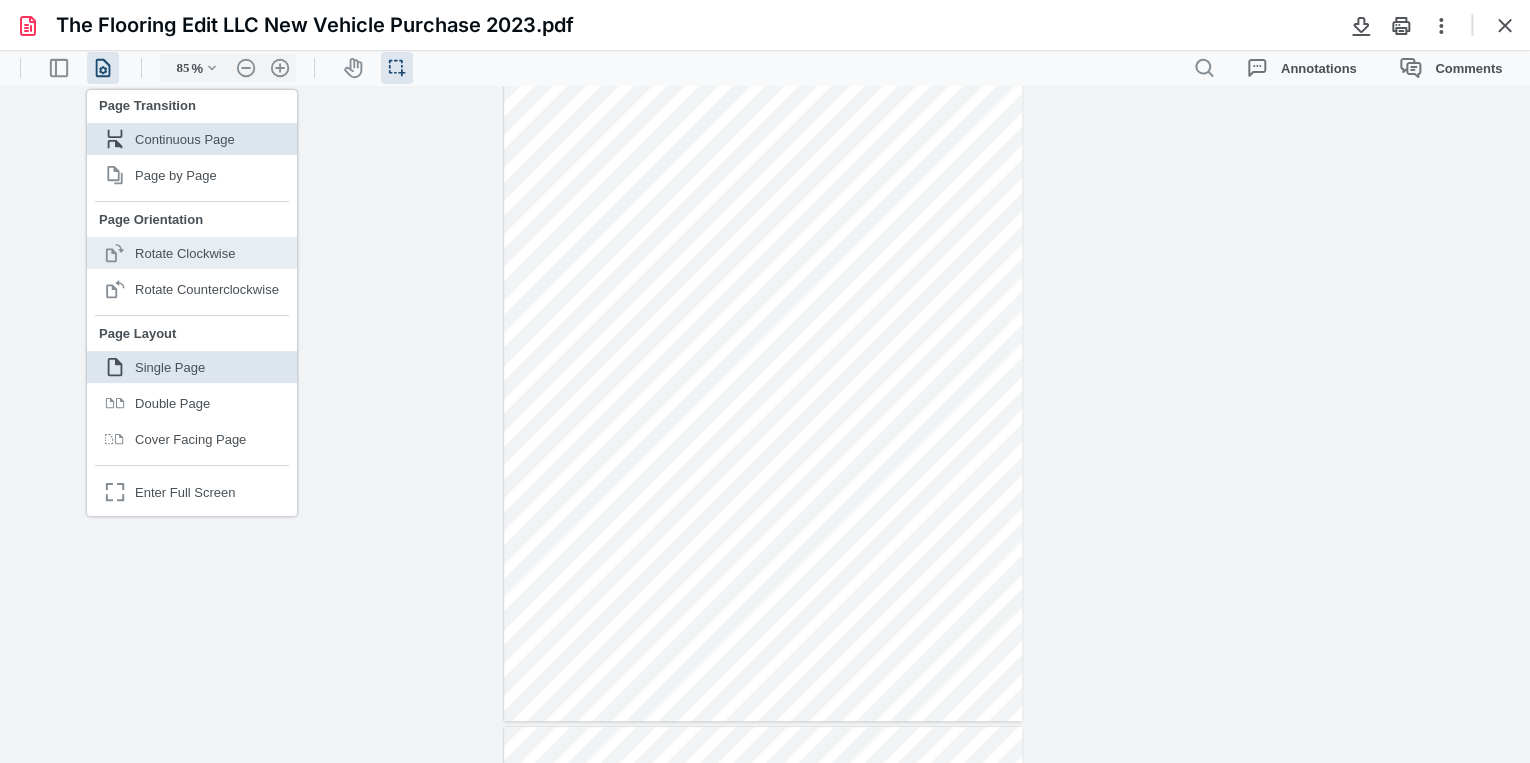 click on "Rotate Clockwise" at bounding box center (185, 253) 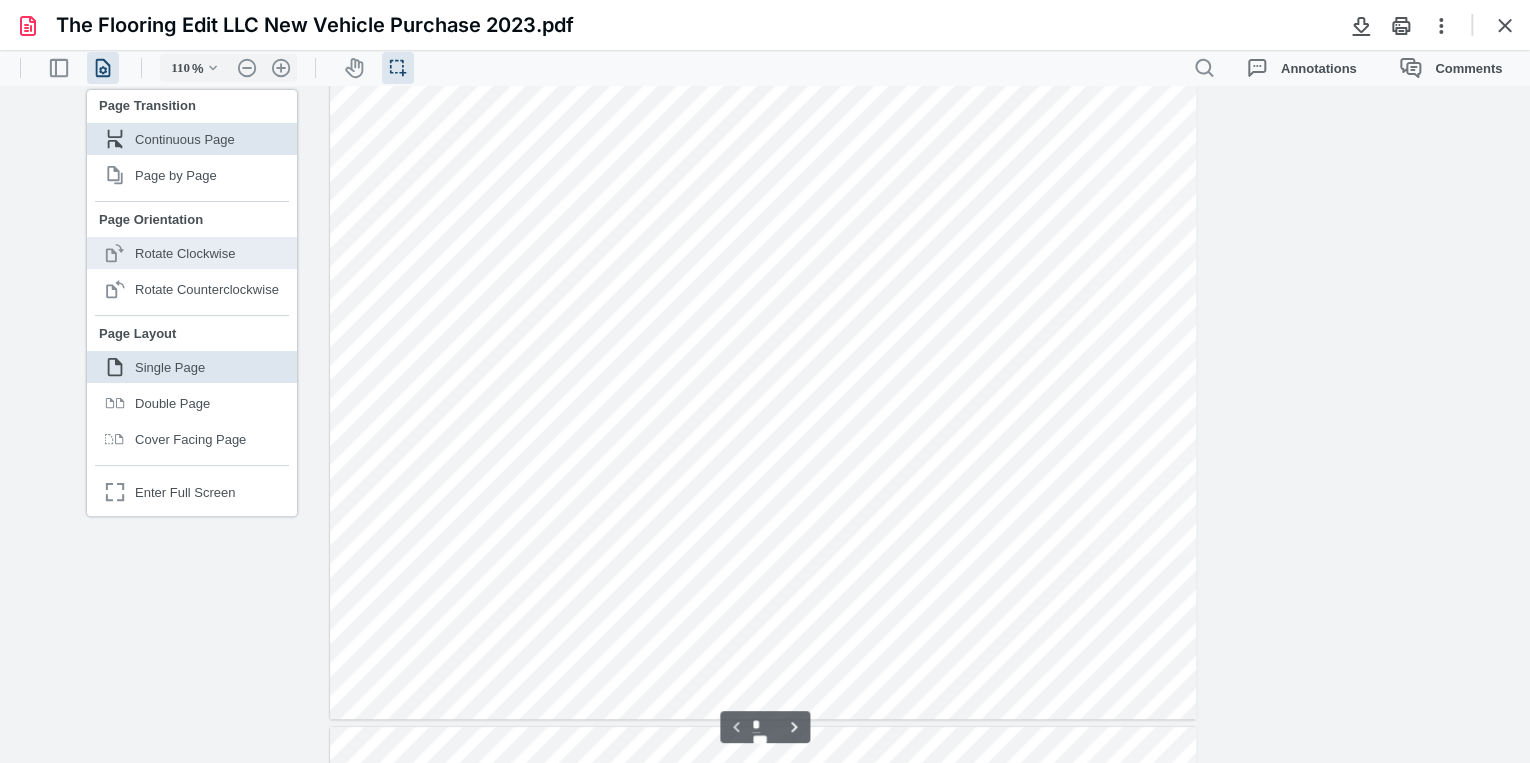 click on "Rotate Clockwise" at bounding box center [185, 253] 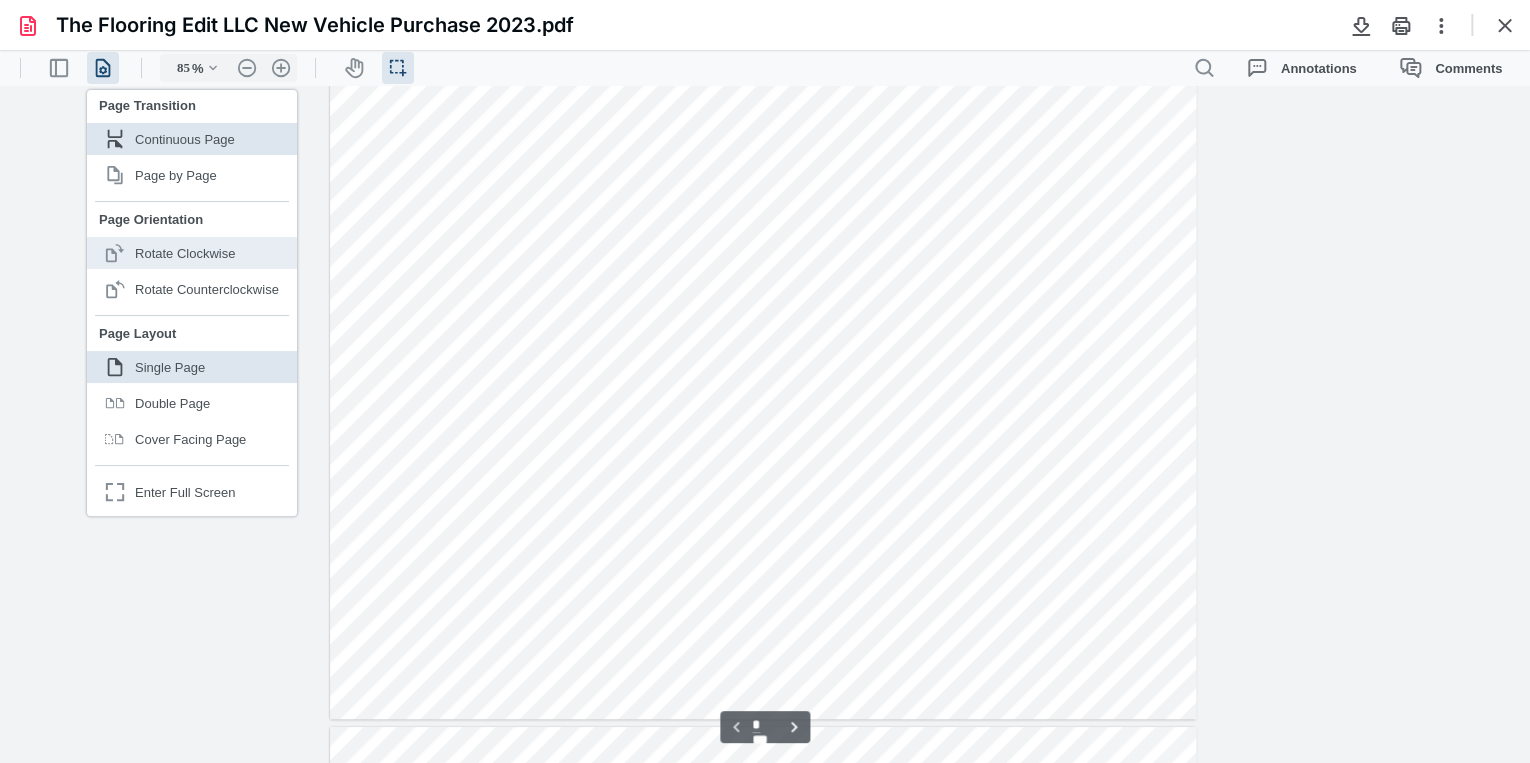scroll, scrollTop: 39, scrollLeft: 0, axis: vertical 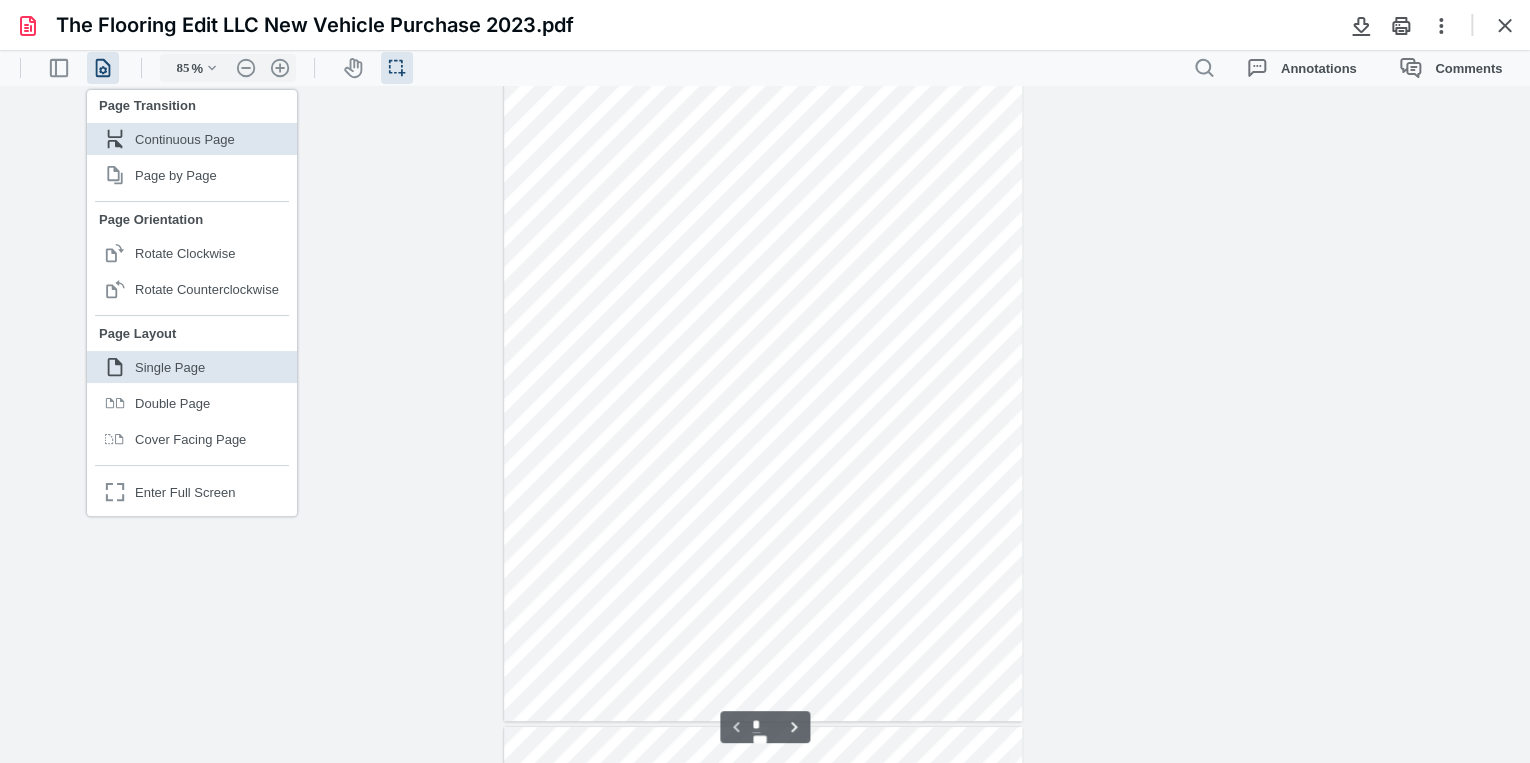 click at bounding box center [763, 385] 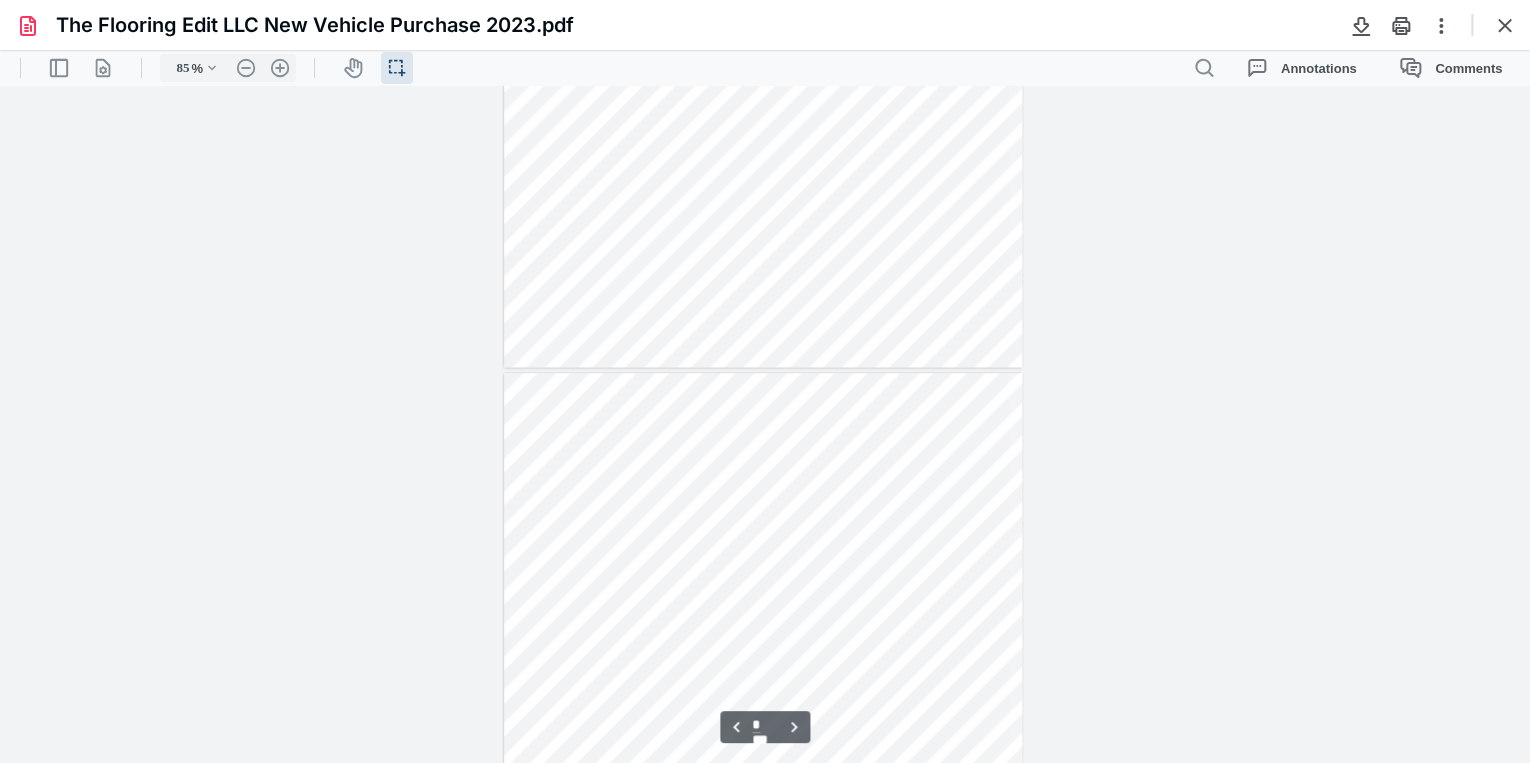scroll, scrollTop: 590, scrollLeft: 0, axis: vertical 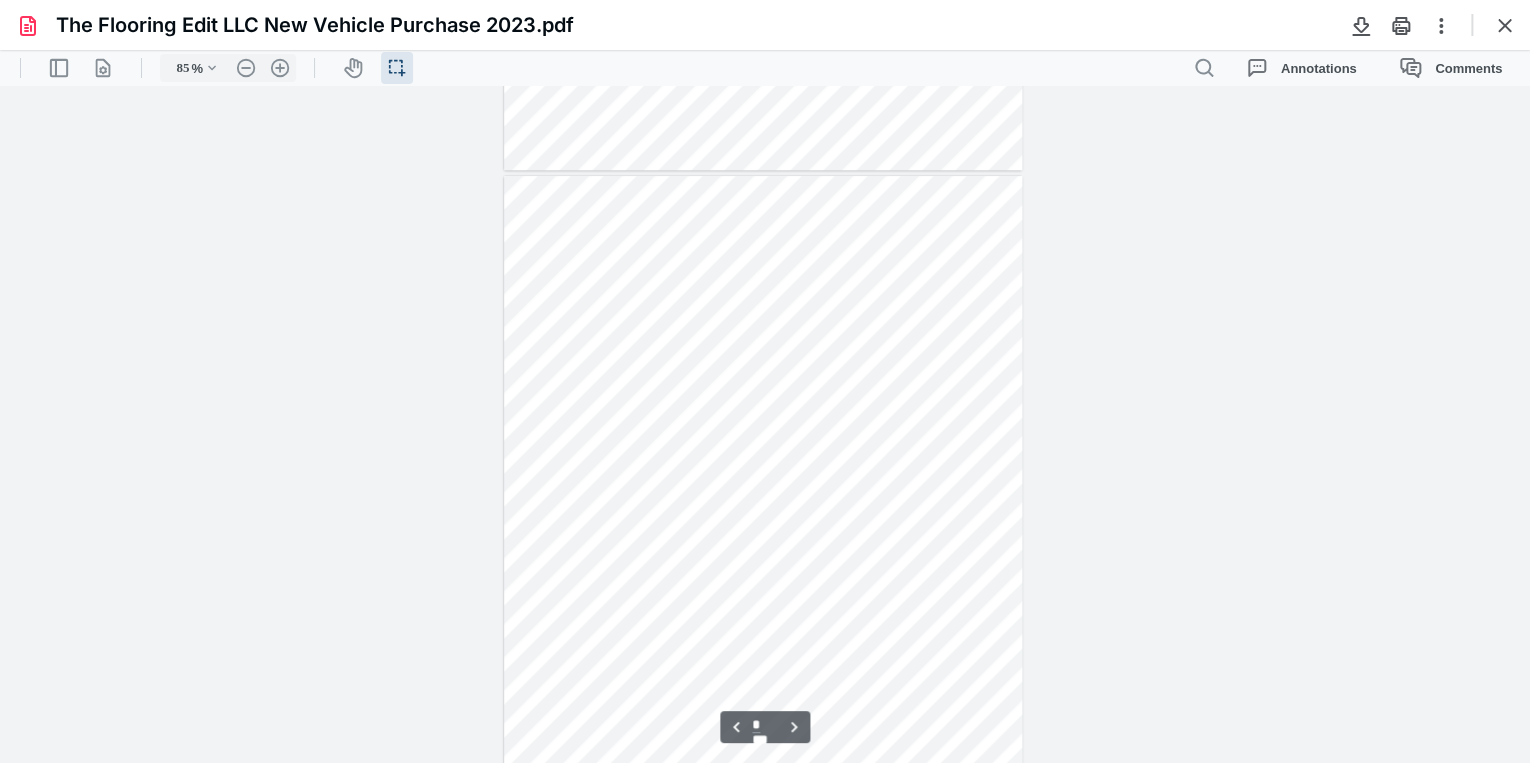 type on "*" 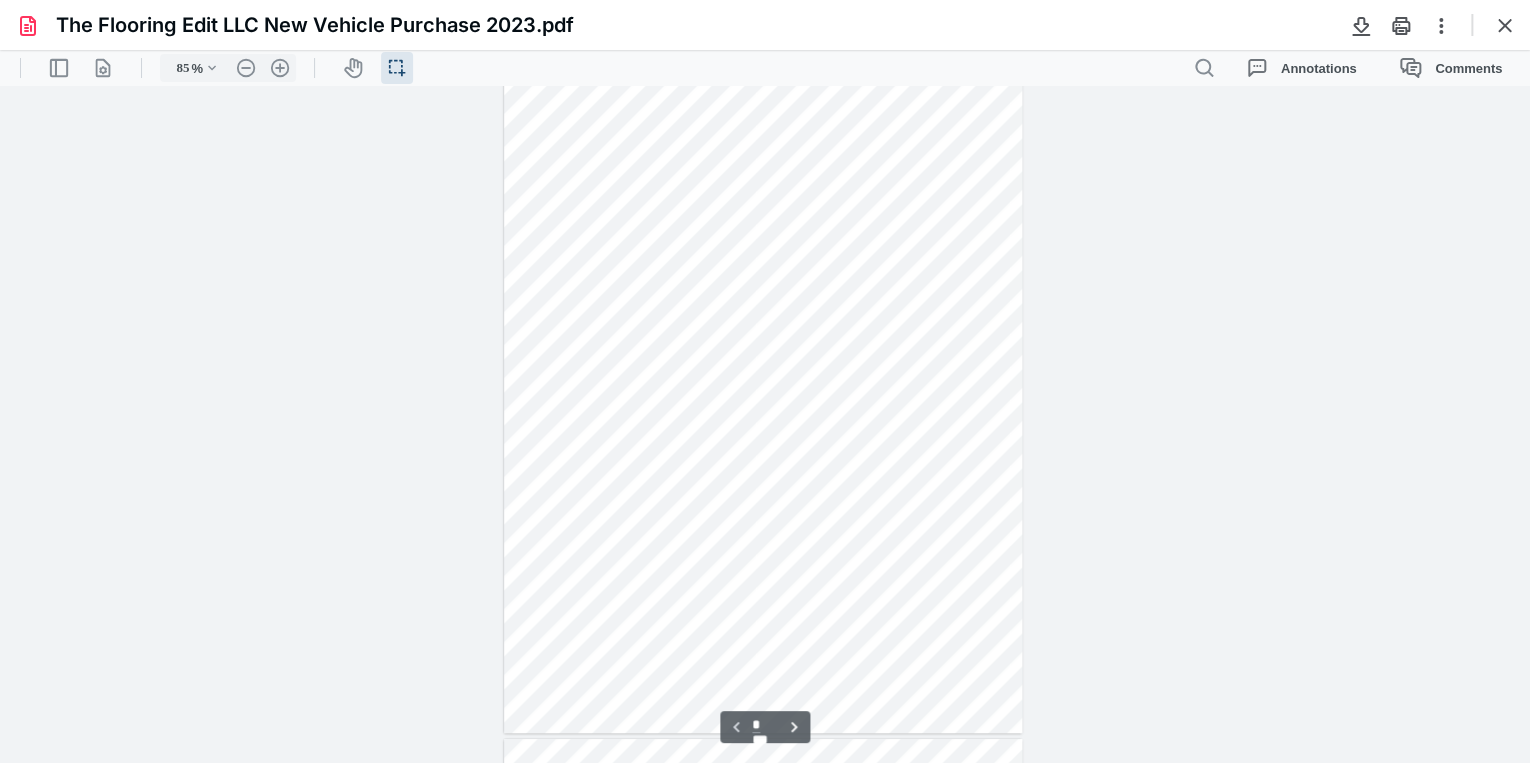 scroll, scrollTop: 0, scrollLeft: 0, axis: both 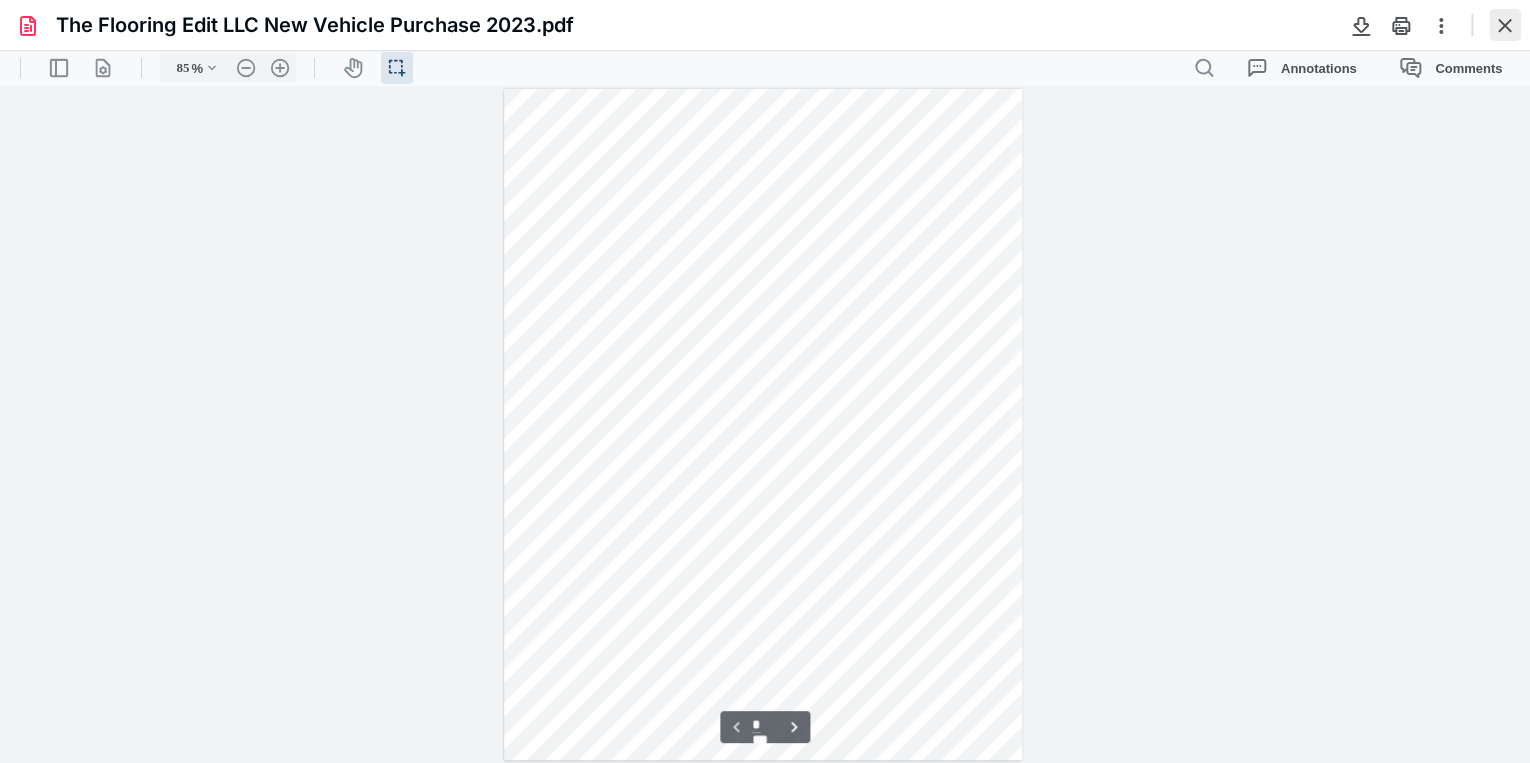 click at bounding box center [1505, 25] 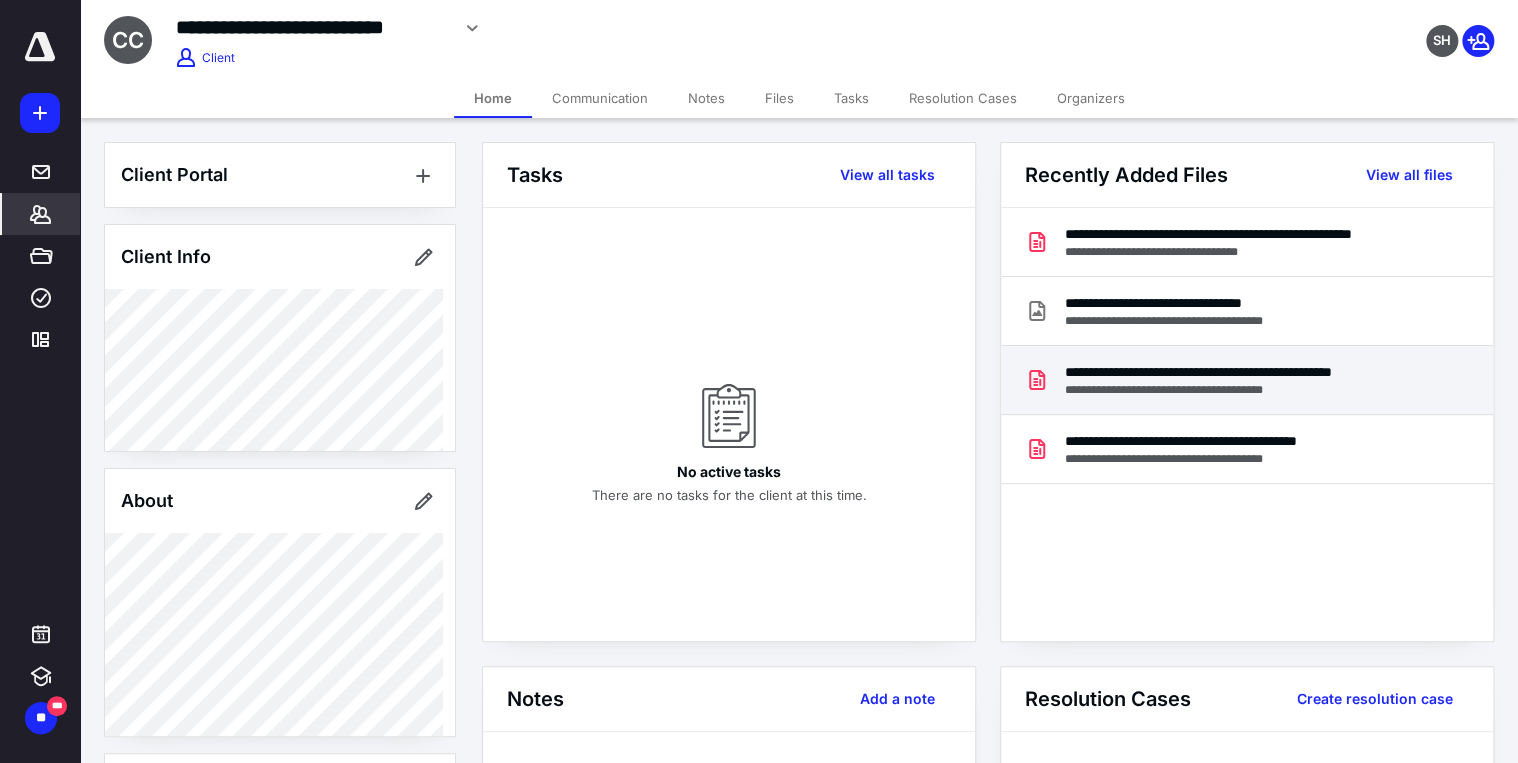click on "**********" at bounding box center [1242, 390] 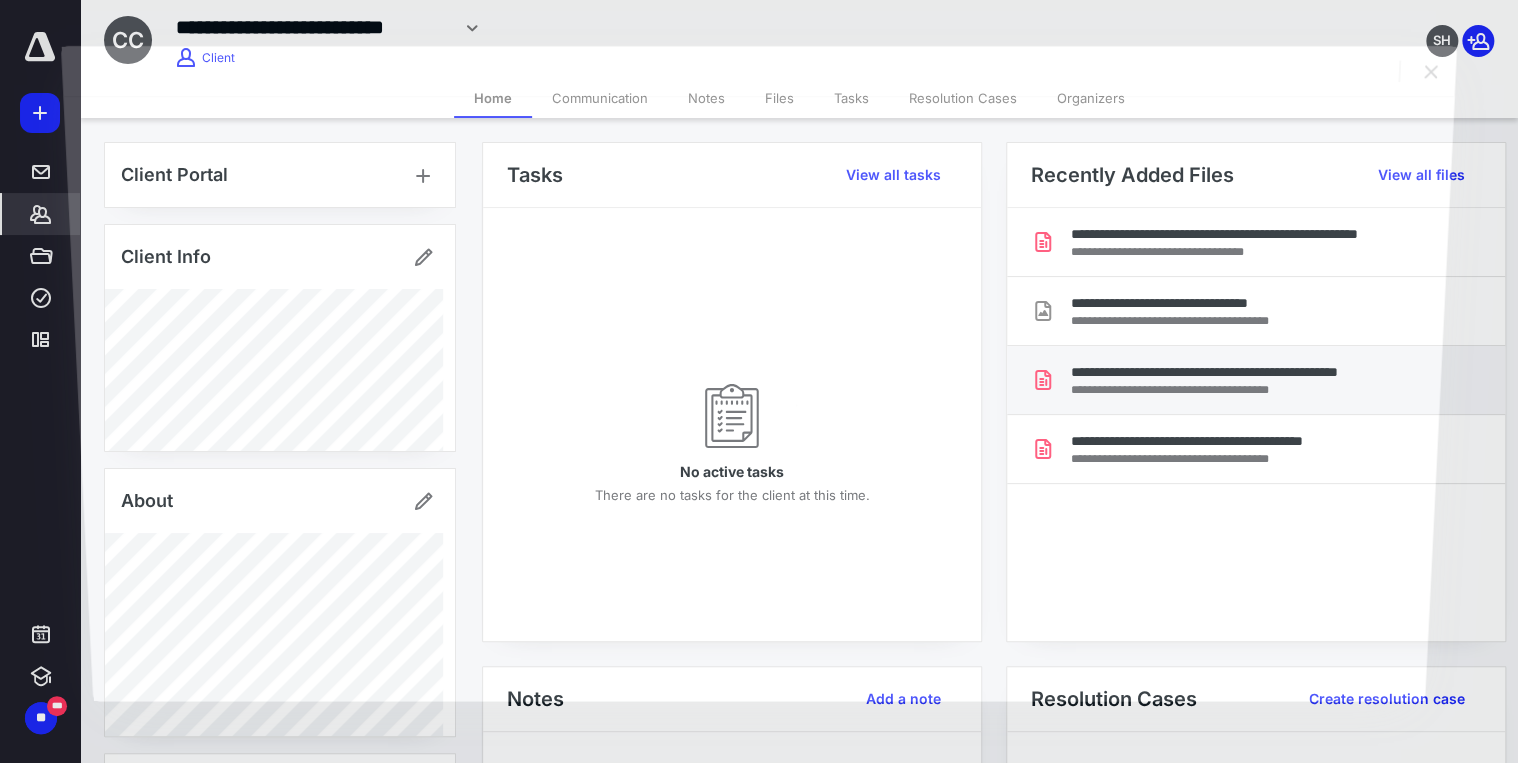 click at bounding box center (759, 398) 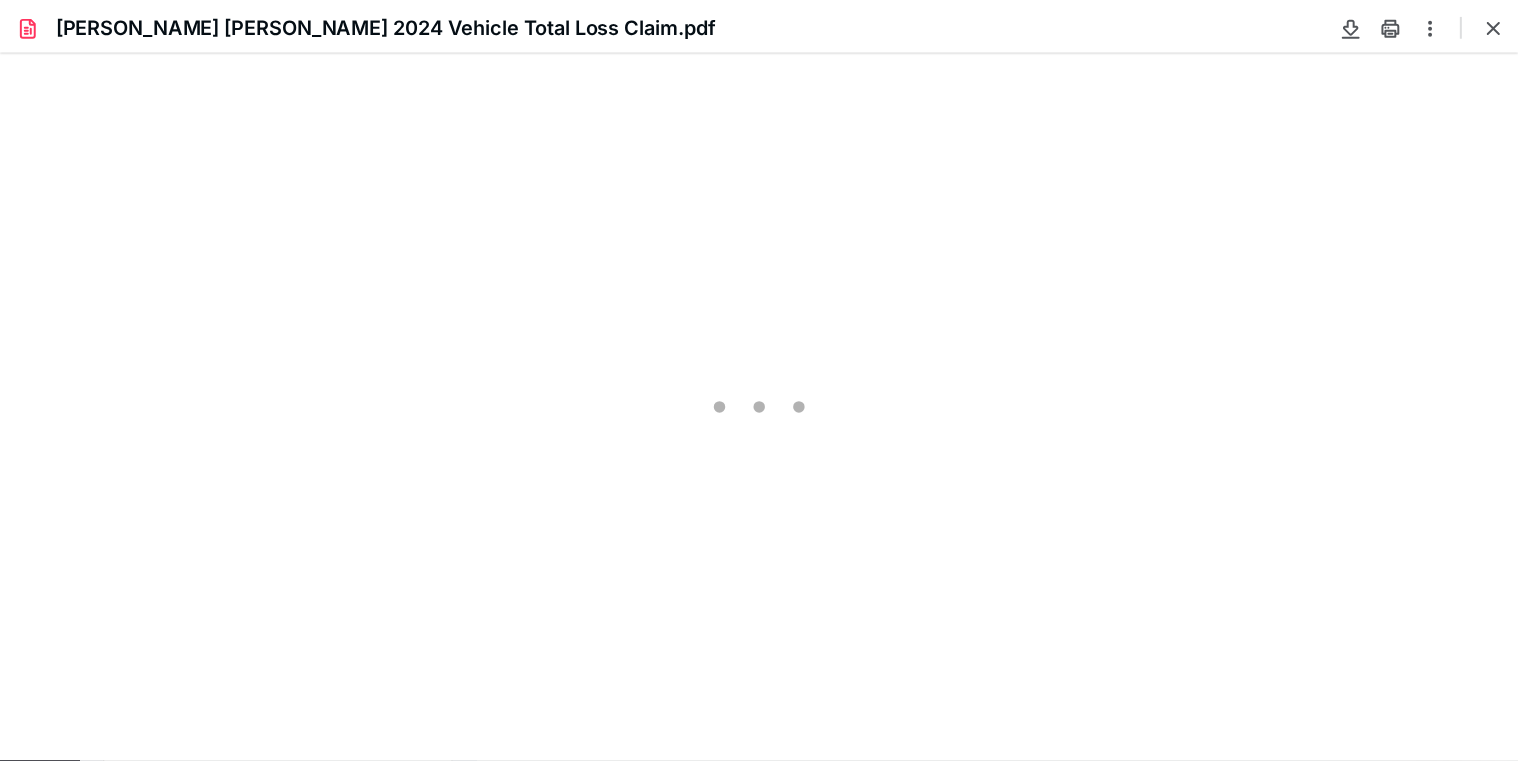 scroll, scrollTop: 0, scrollLeft: 0, axis: both 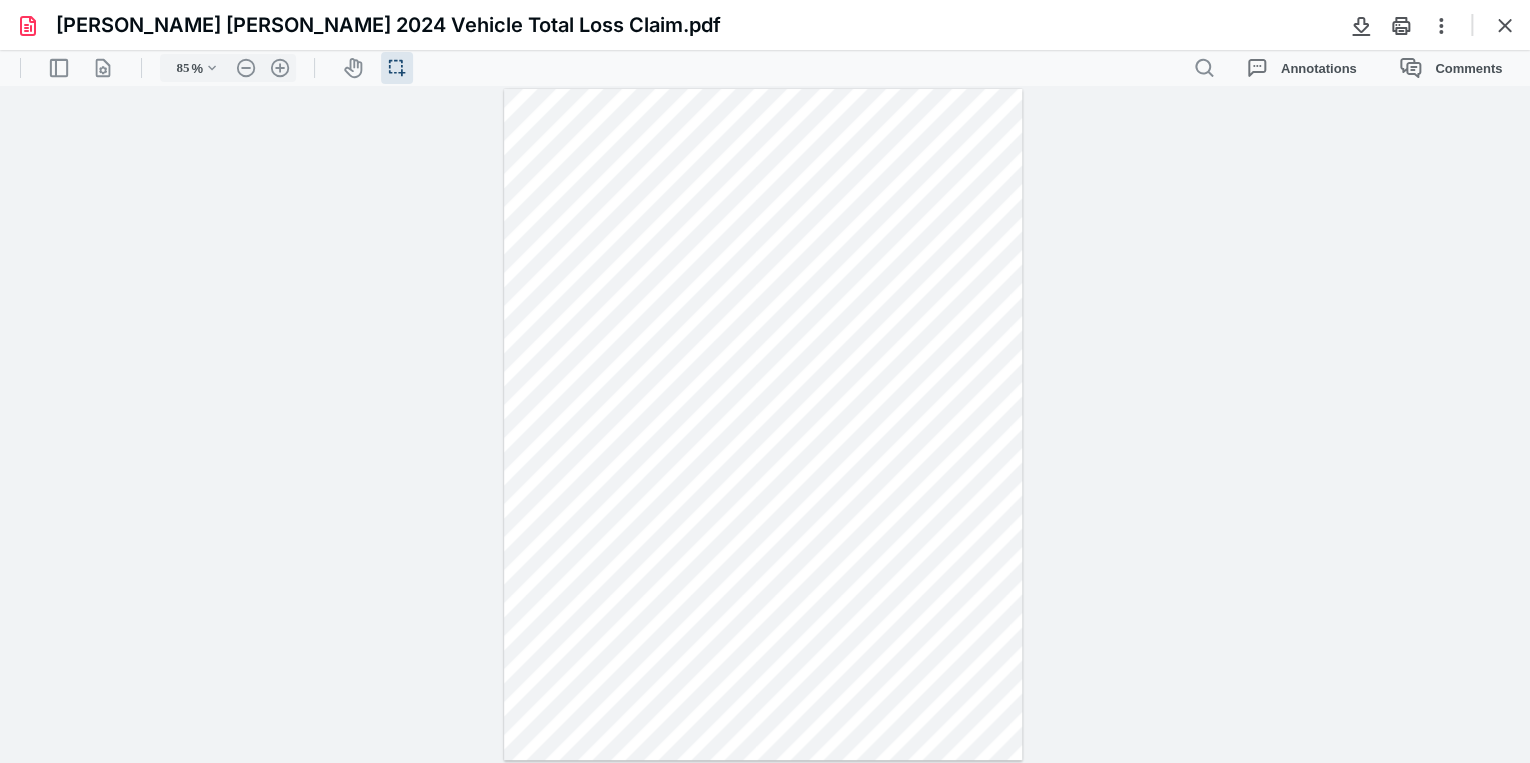click on ".cls-1{fill:#abb0c4;} icon - header - sidebar - line .cls-1{fill:#abb0c4;} icon - header - page manipulation - line 85 % .cls-1{fill:#abb0c4;} icon - chevron - down .cls-1{fill:#abb0c4;} icon - header - zoom - out - line Current zoom is   85 % .cls-1{fill:#abb0c4;} icon - header - zoom - in - line icon-header-pan20 icon / operation / multi select .cls-1{fill:#abb0c4;} icon - header - search Annotations Comments" at bounding box center [765, 68] 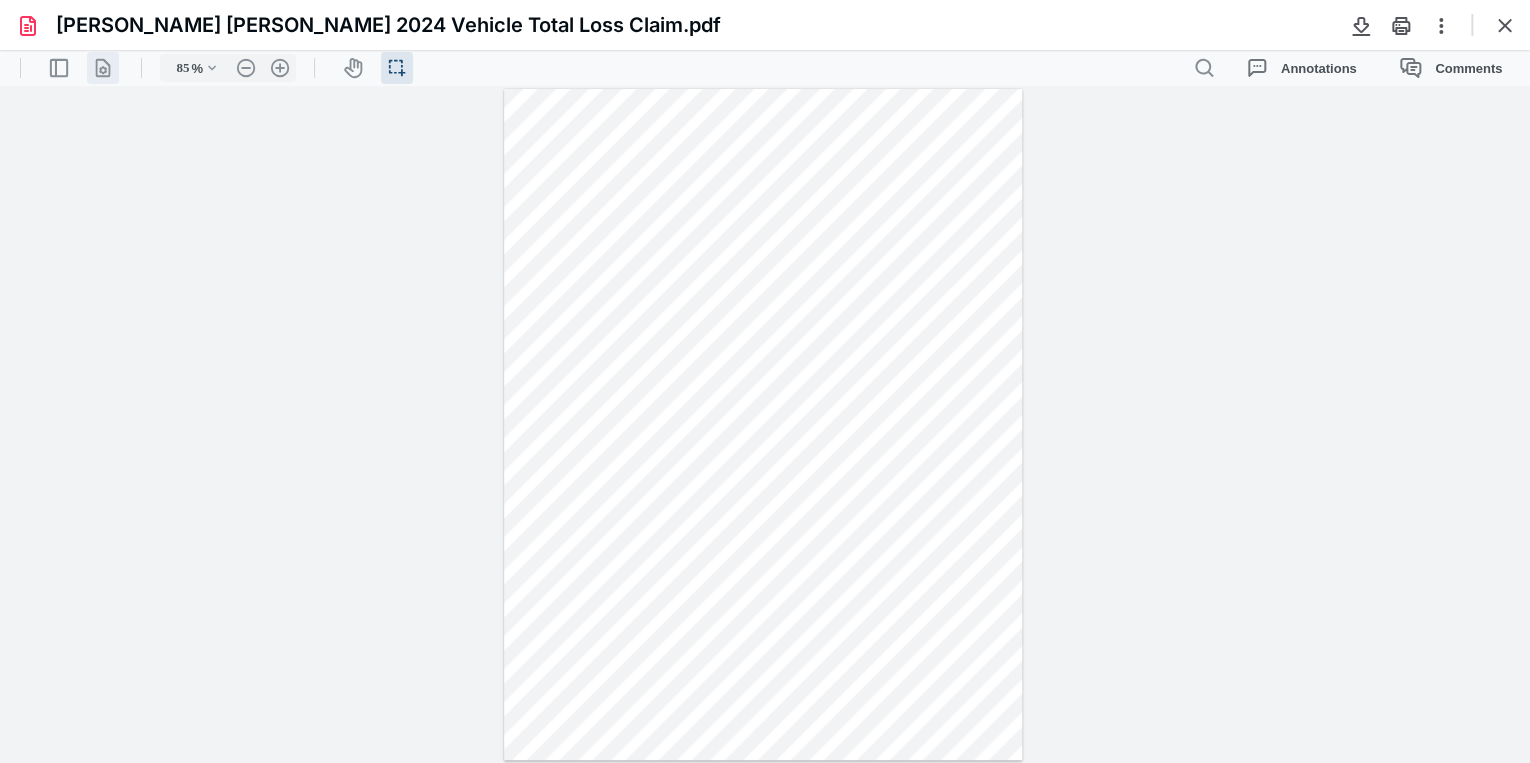 click on ".cls-1{fill:#abb0c4;} icon - header - page manipulation - line" at bounding box center (103, 68) 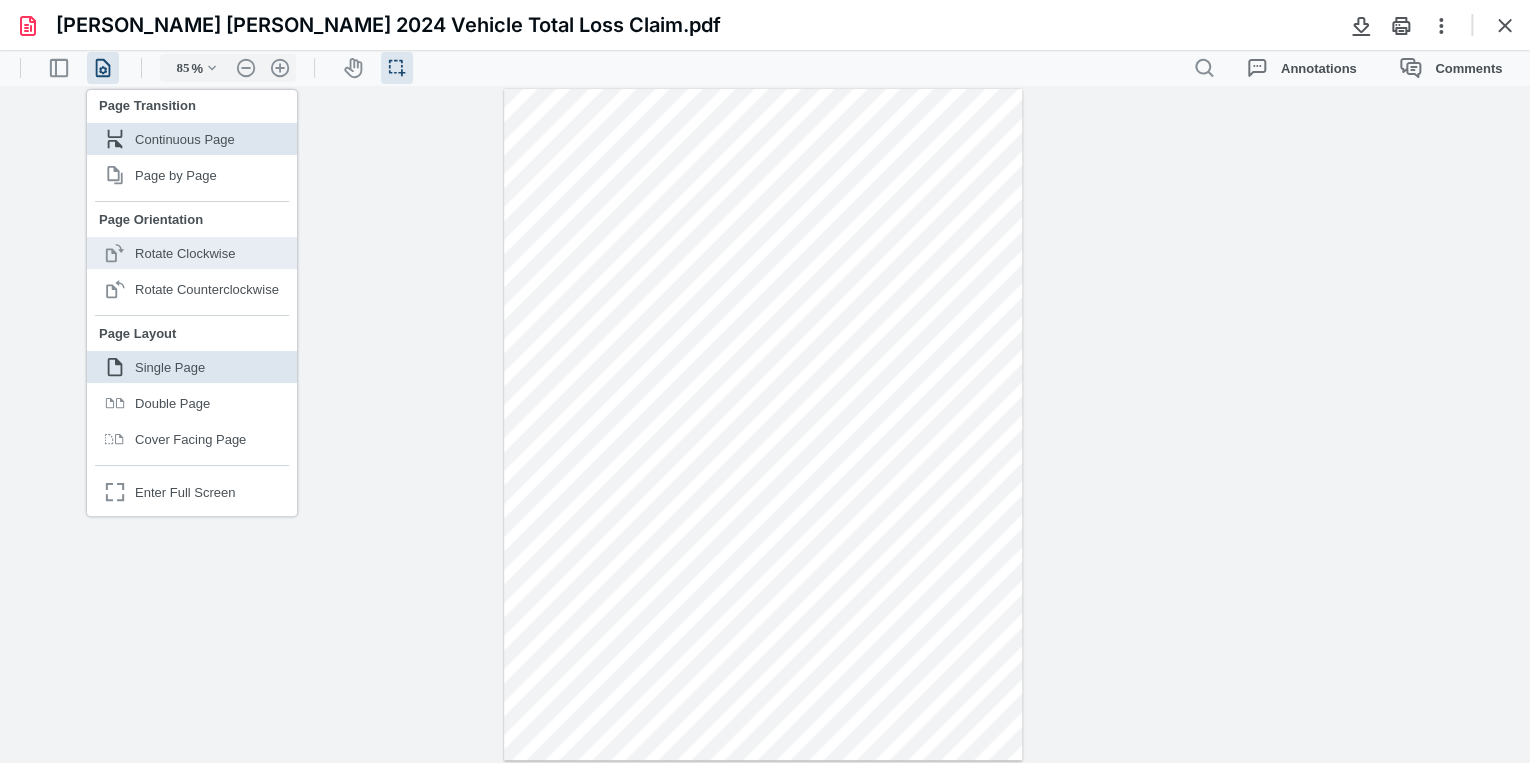 click on "Rotate Clockwise" at bounding box center (185, 253) 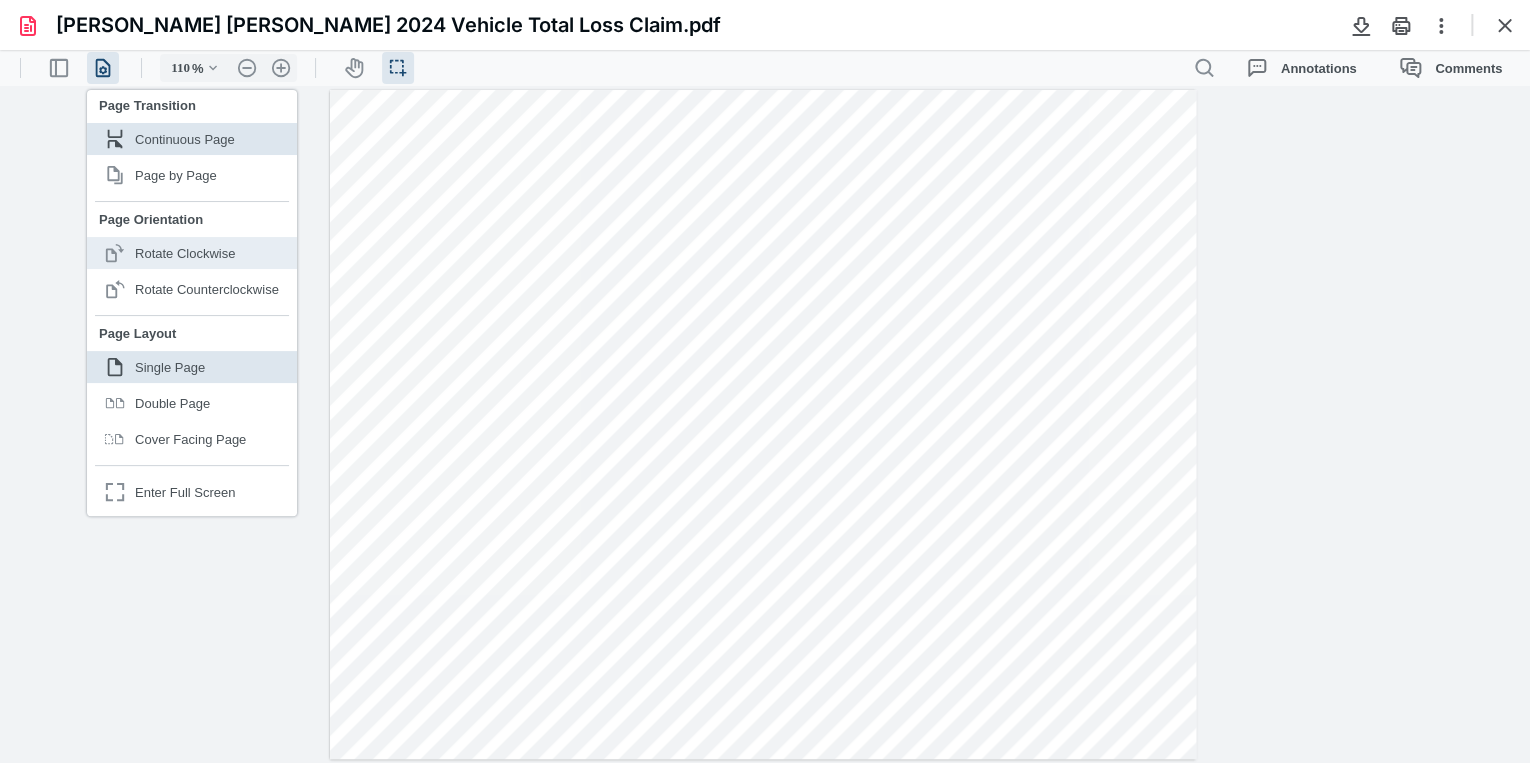 click on "Rotate Clockwise" at bounding box center [185, 253] 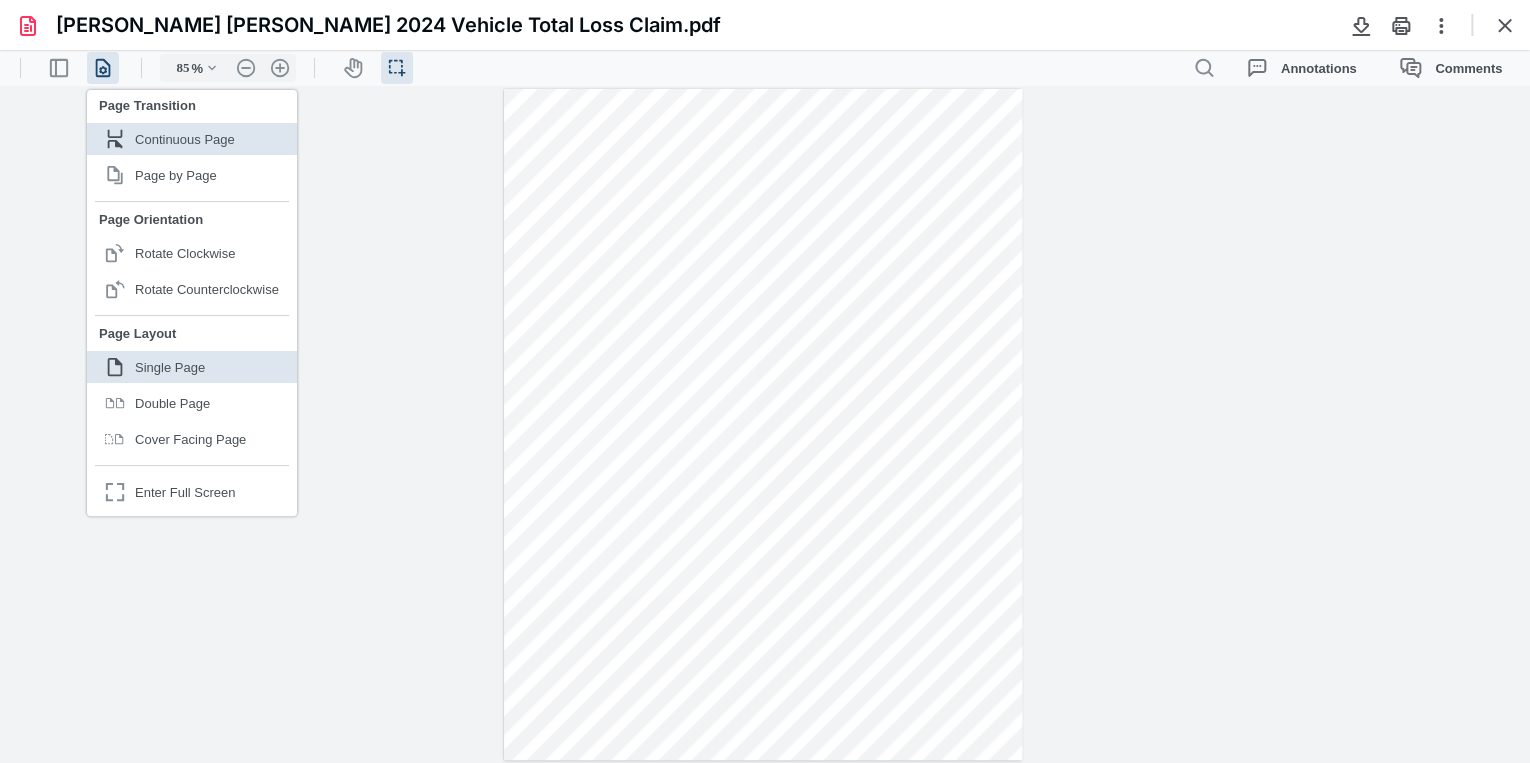 click at bounding box center (763, 424) 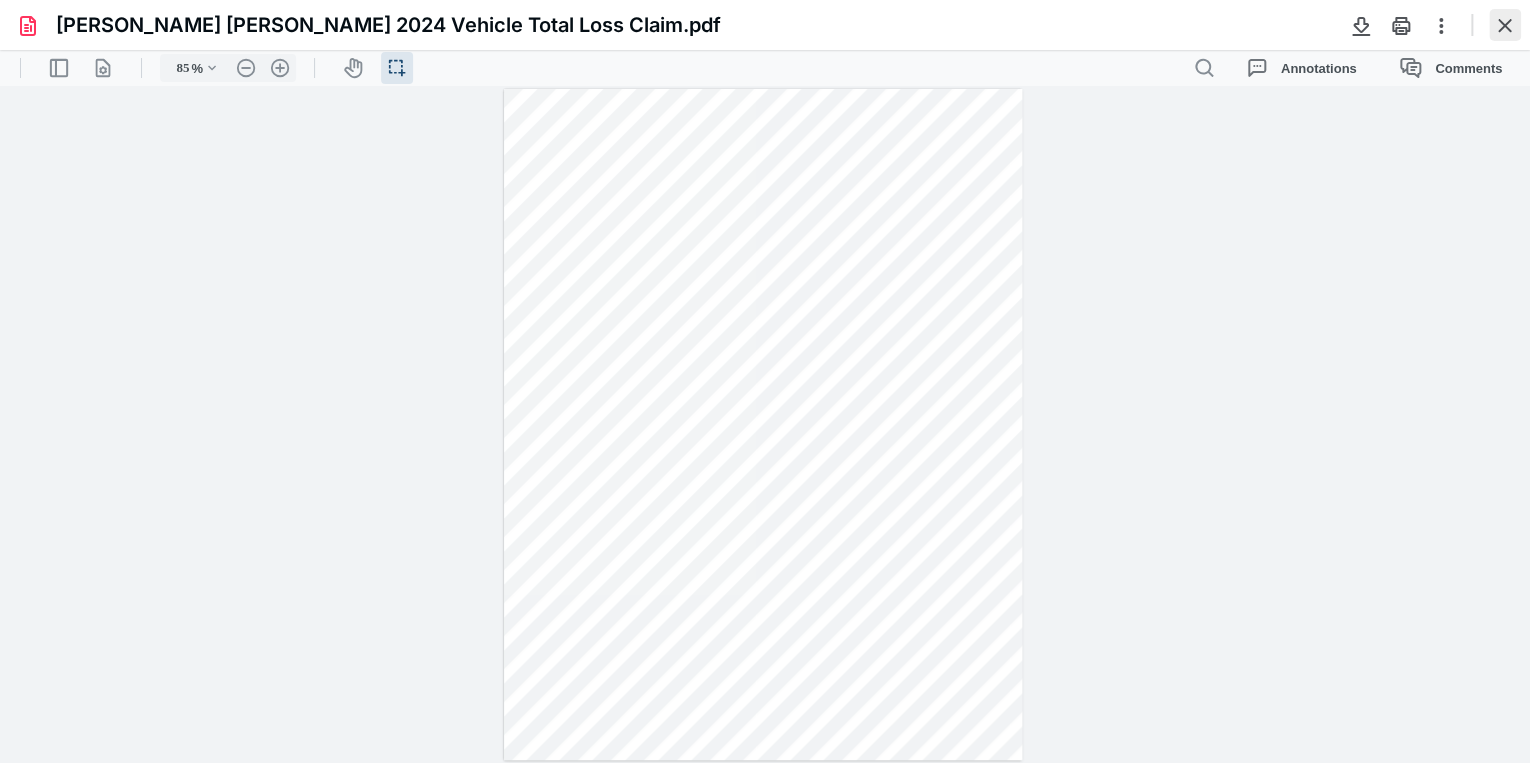 click at bounding box center (1505, 25) 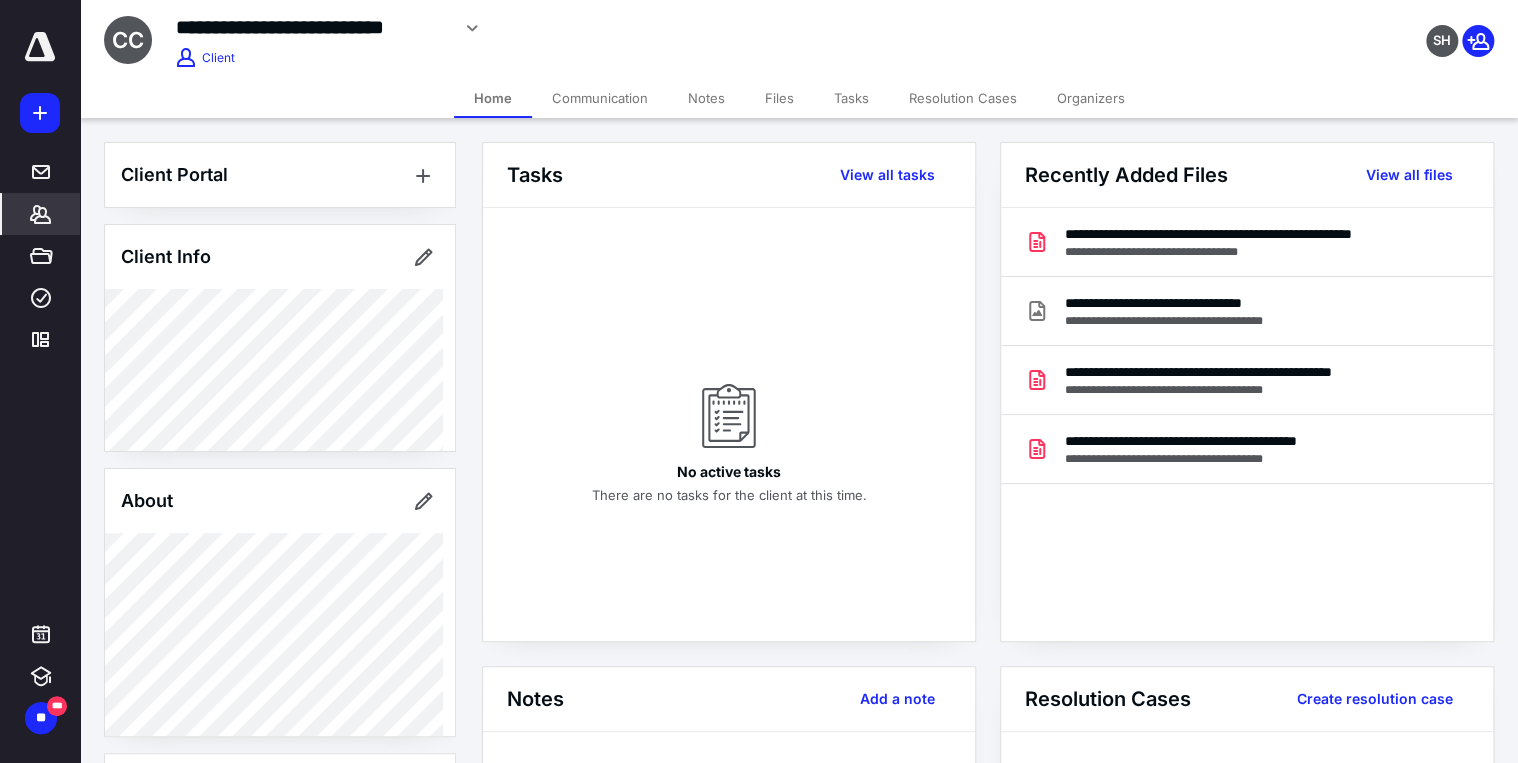 click on "*******" at bounding box center [41, 214] 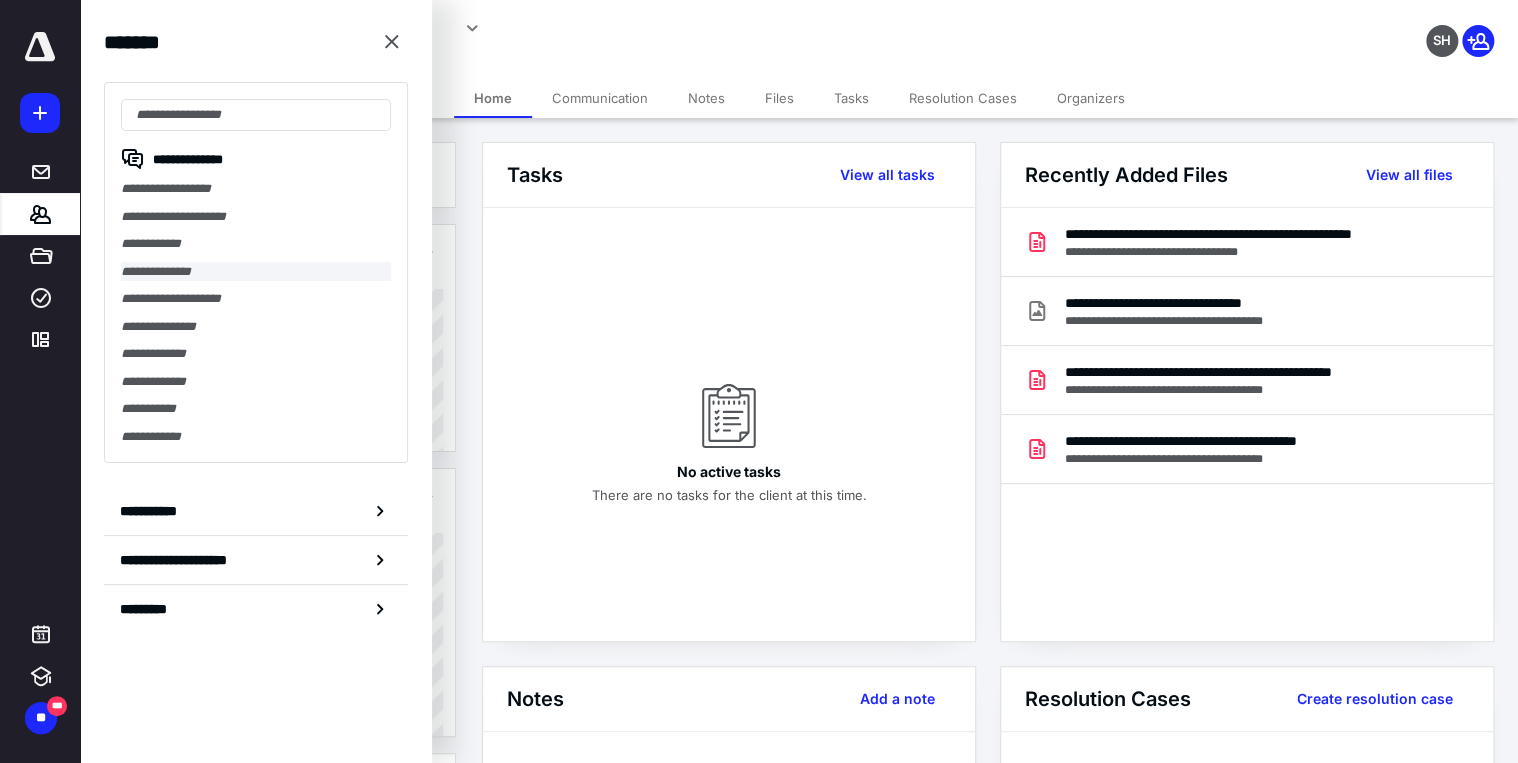 click on "**********" at bounding box center [256, 272] 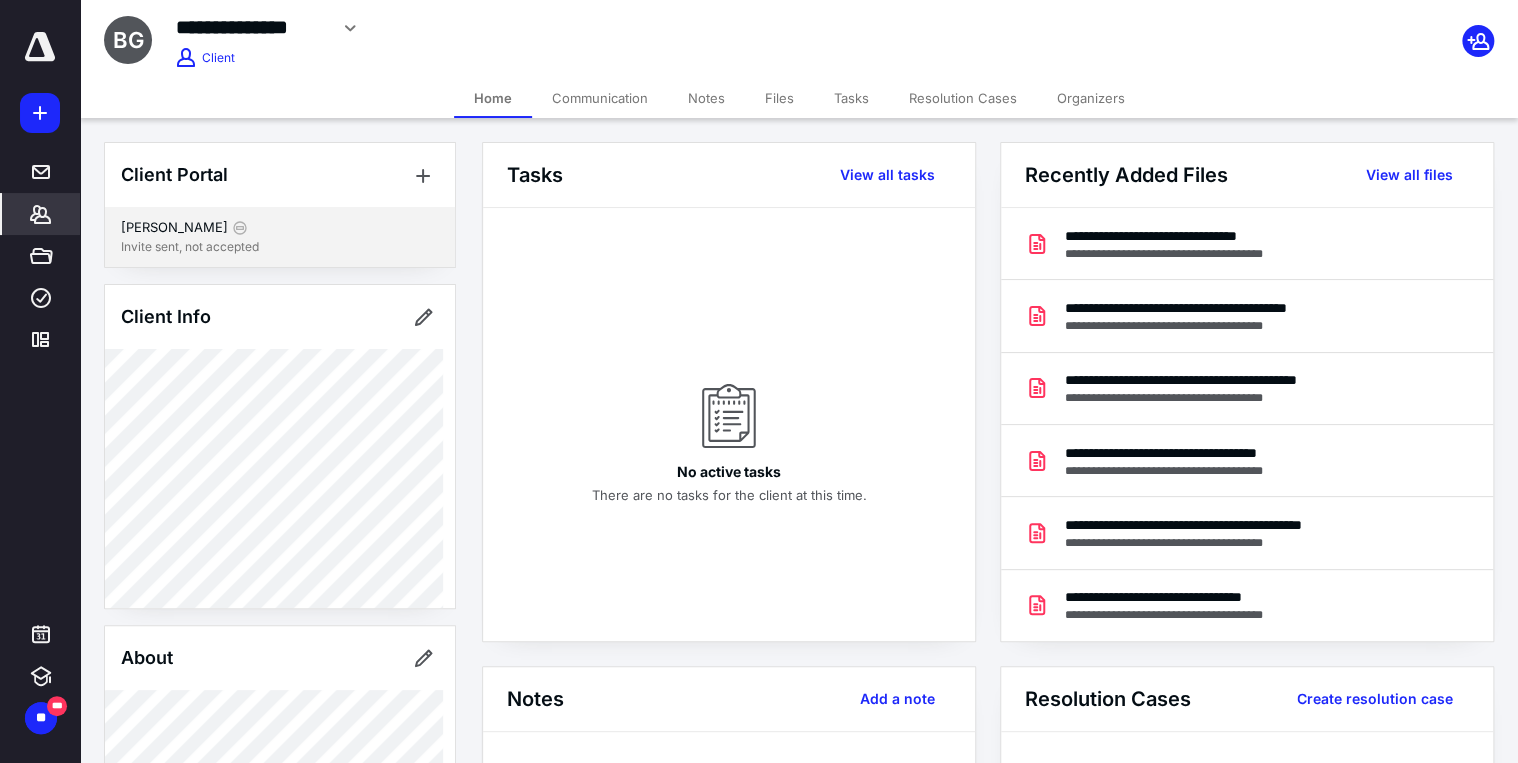 click on "[PERSON_NAME]" at bounding box center [280, 228] 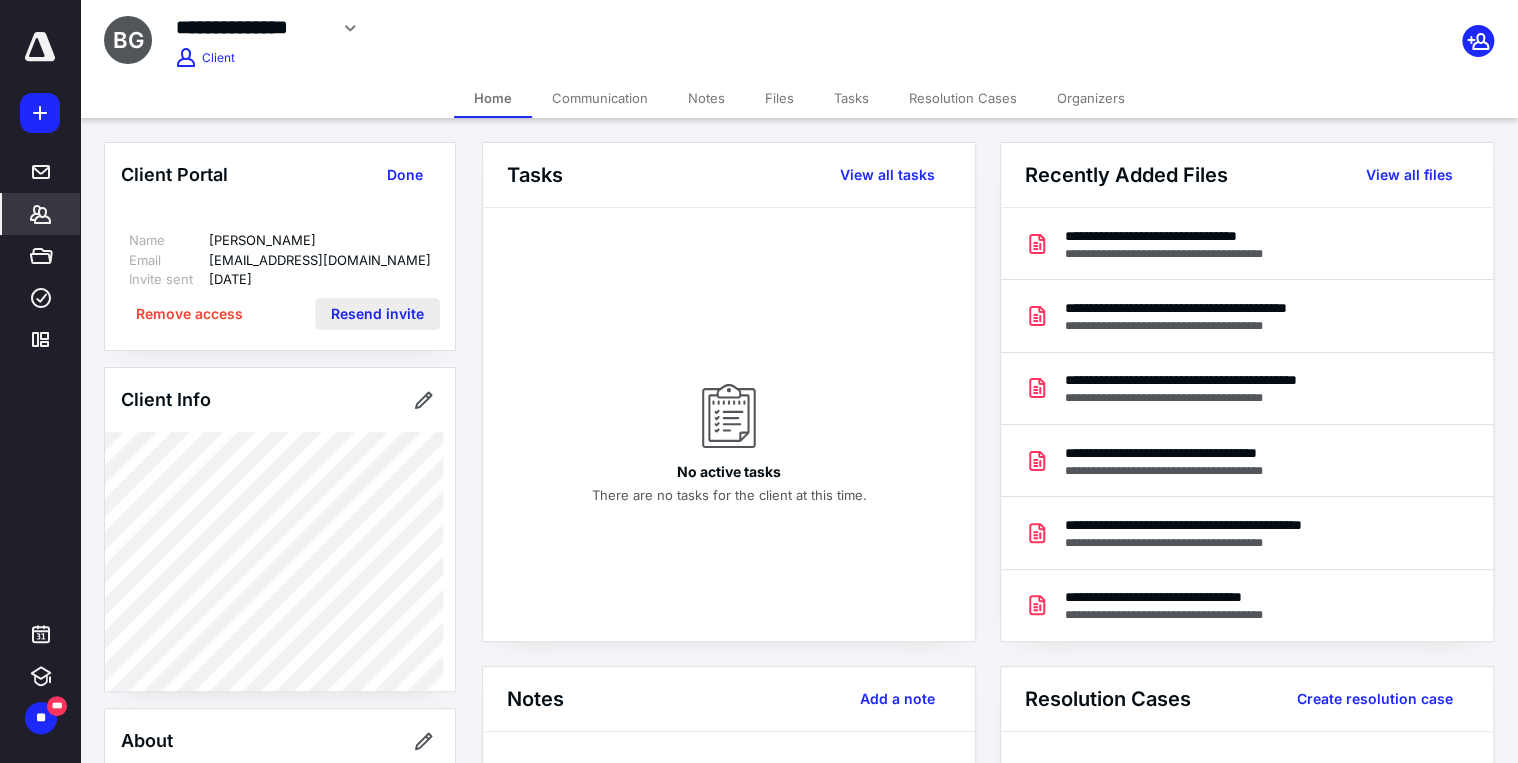 click on "Resend invite" at bounding box center (377, 314) 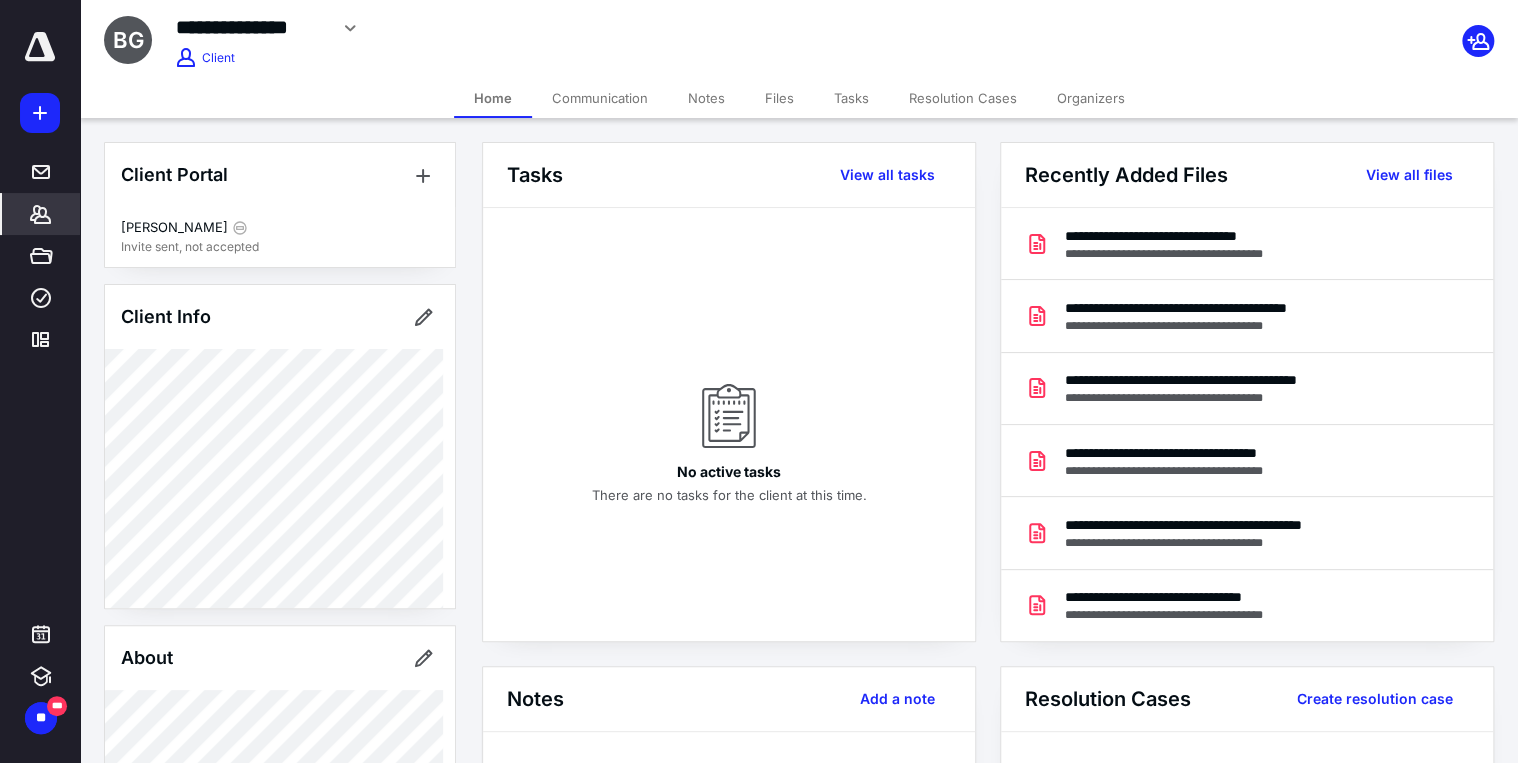 scroll, scrollTop: 668, scrollLeft: 0, axis: vertical 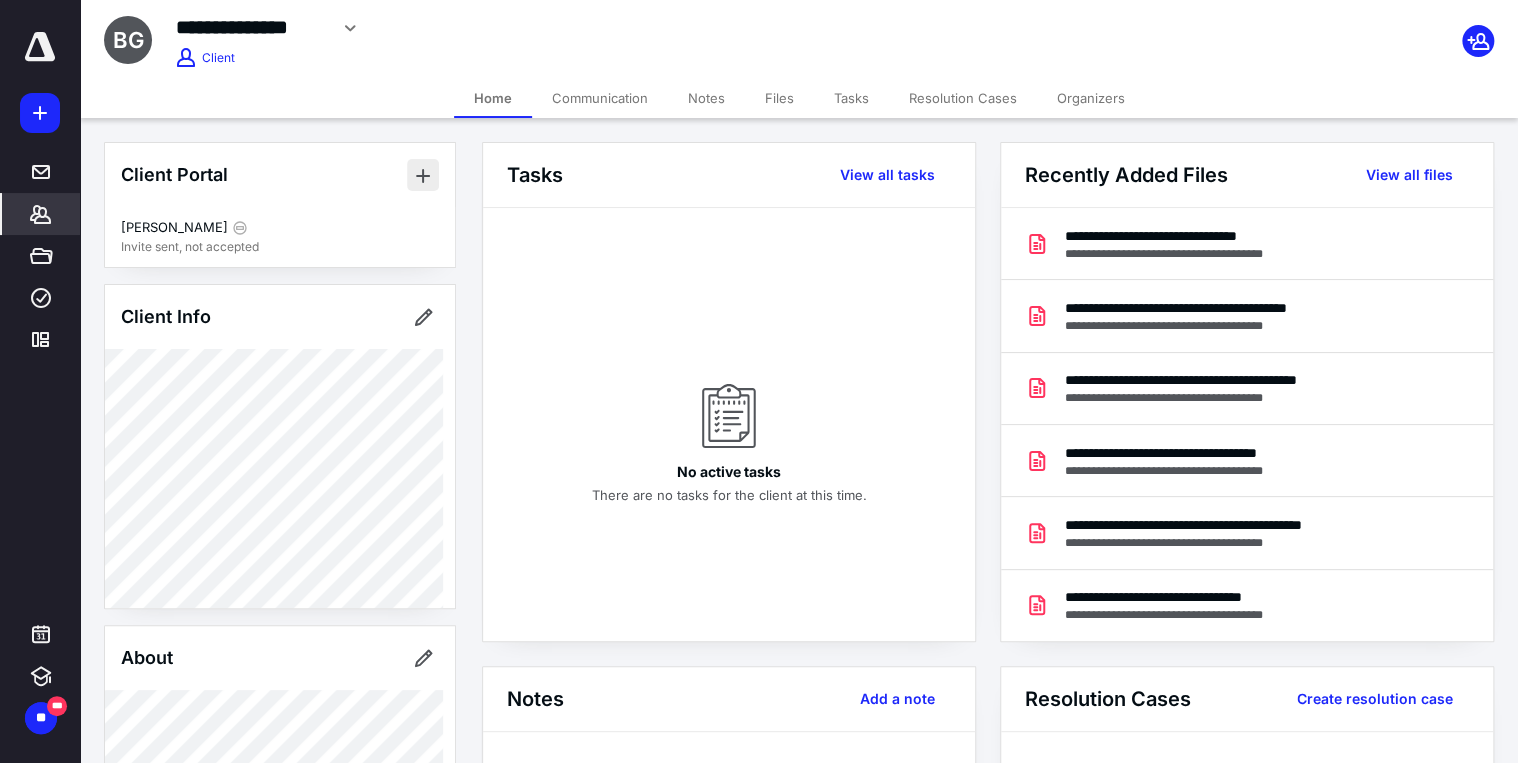 click at bounding box center (423, 175) 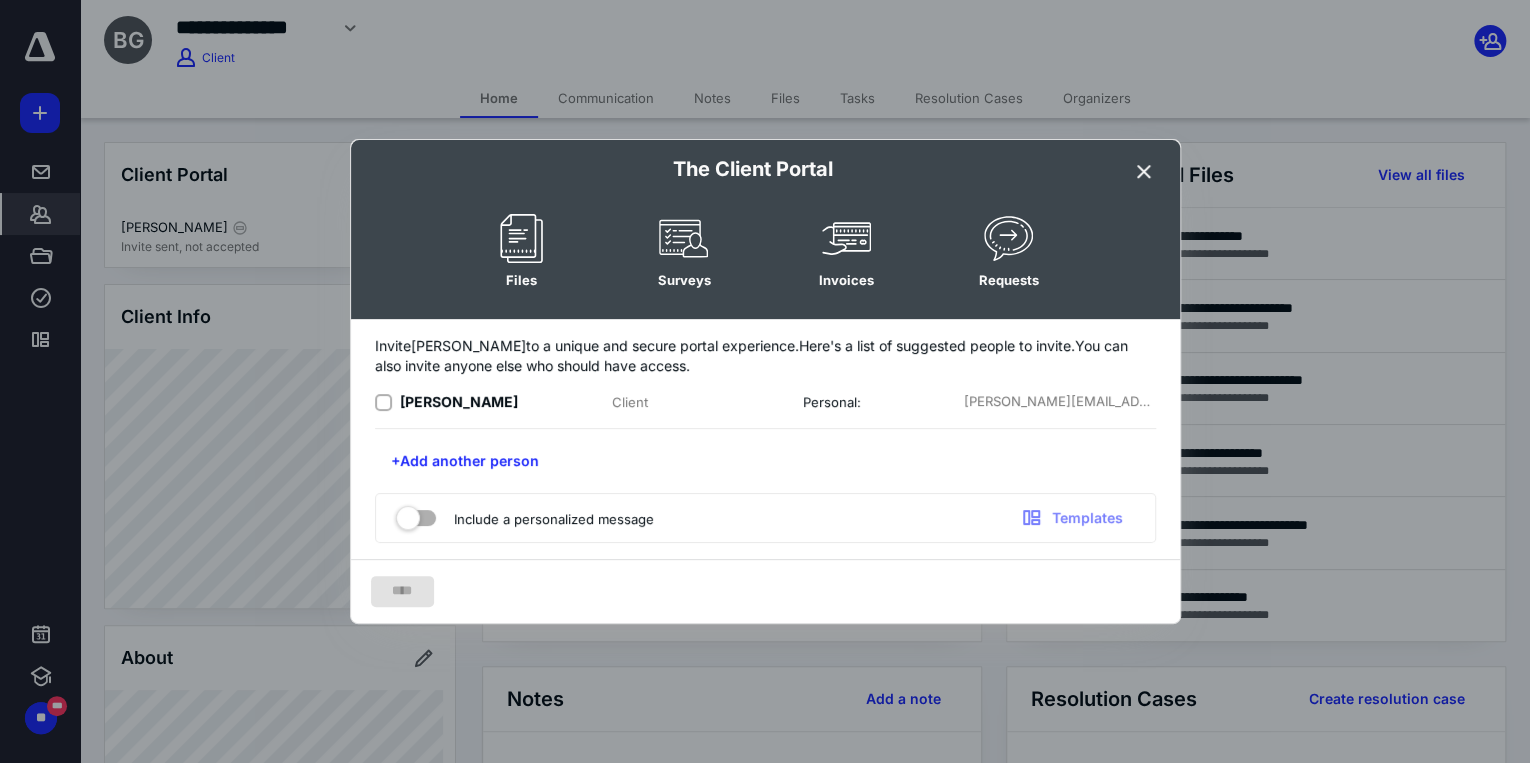 click at bounding box center (383, 403) 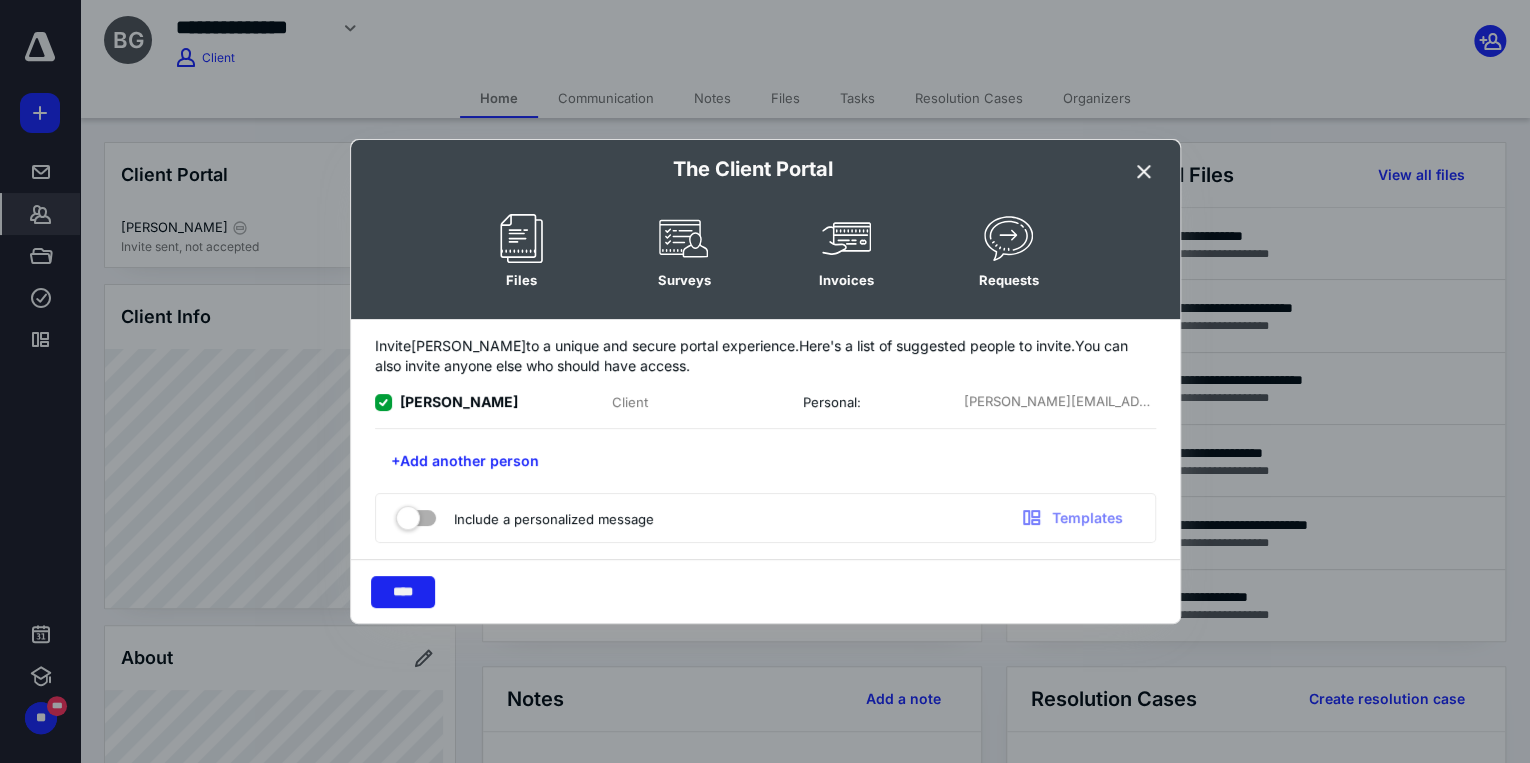 click on "****" at bounding box center [403, 592] 